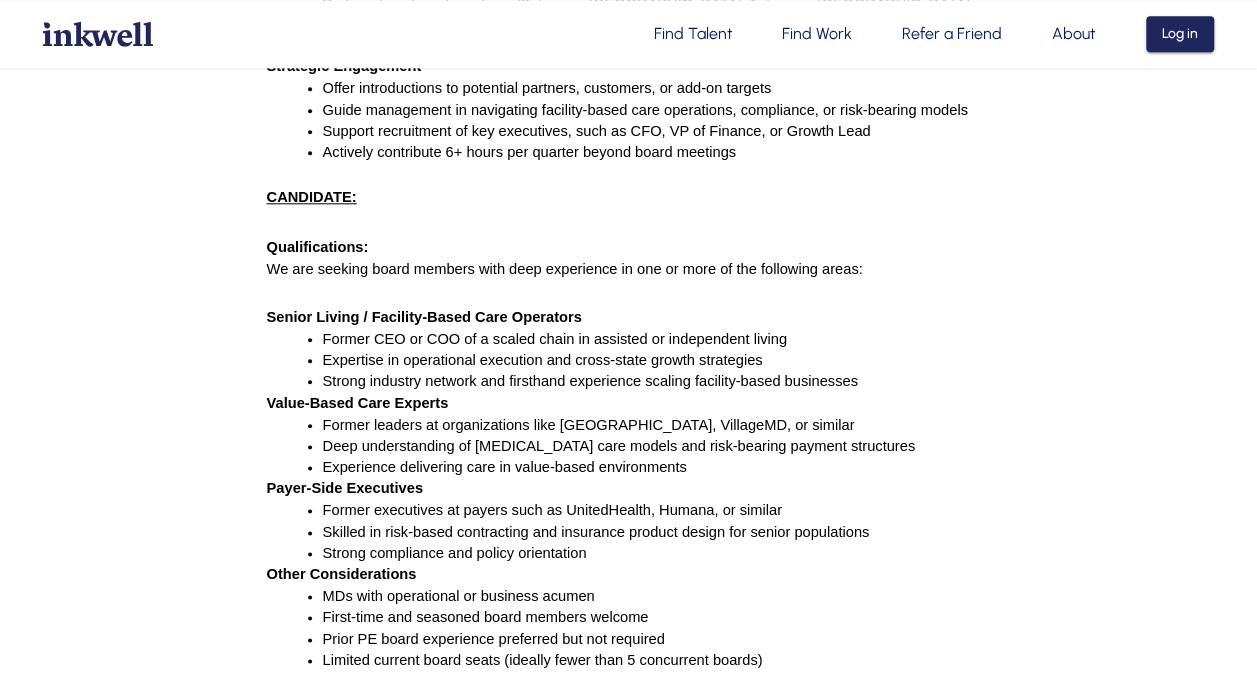 scroll, scrollTop: 978, scrollLeft: 0, axis: vertical 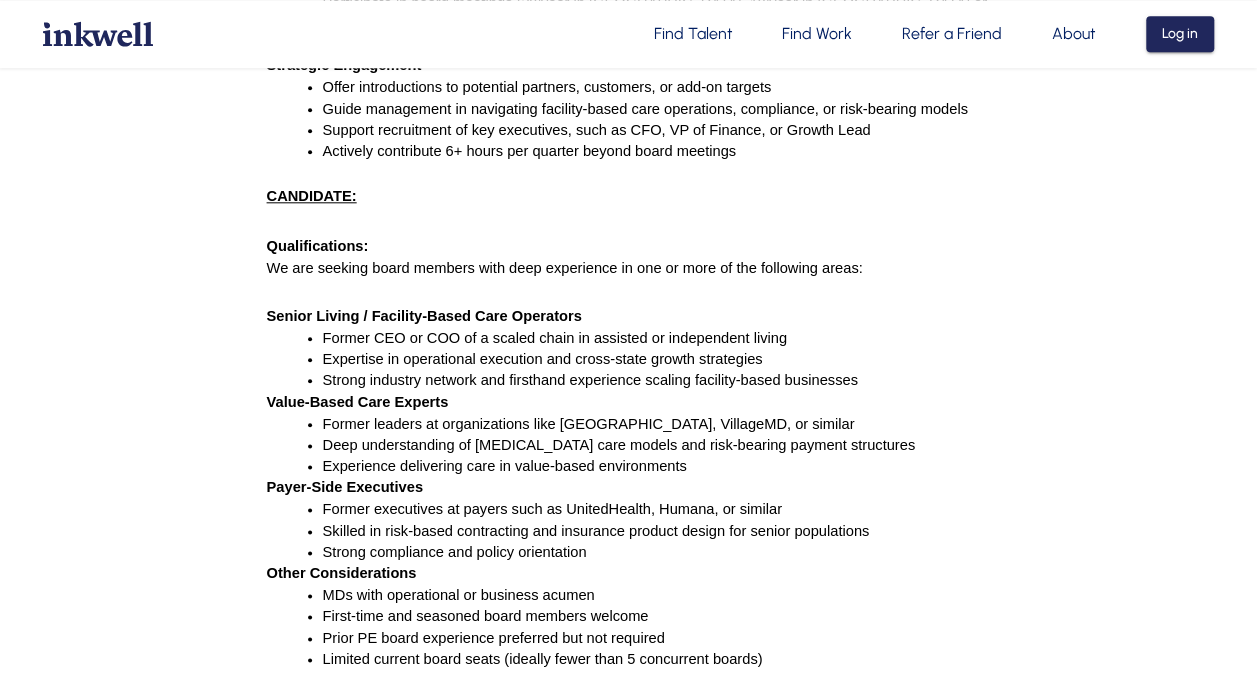 click on "Strong industry network and firsthand experience scaling facility-based businesses" at bounding box center (590, 380) 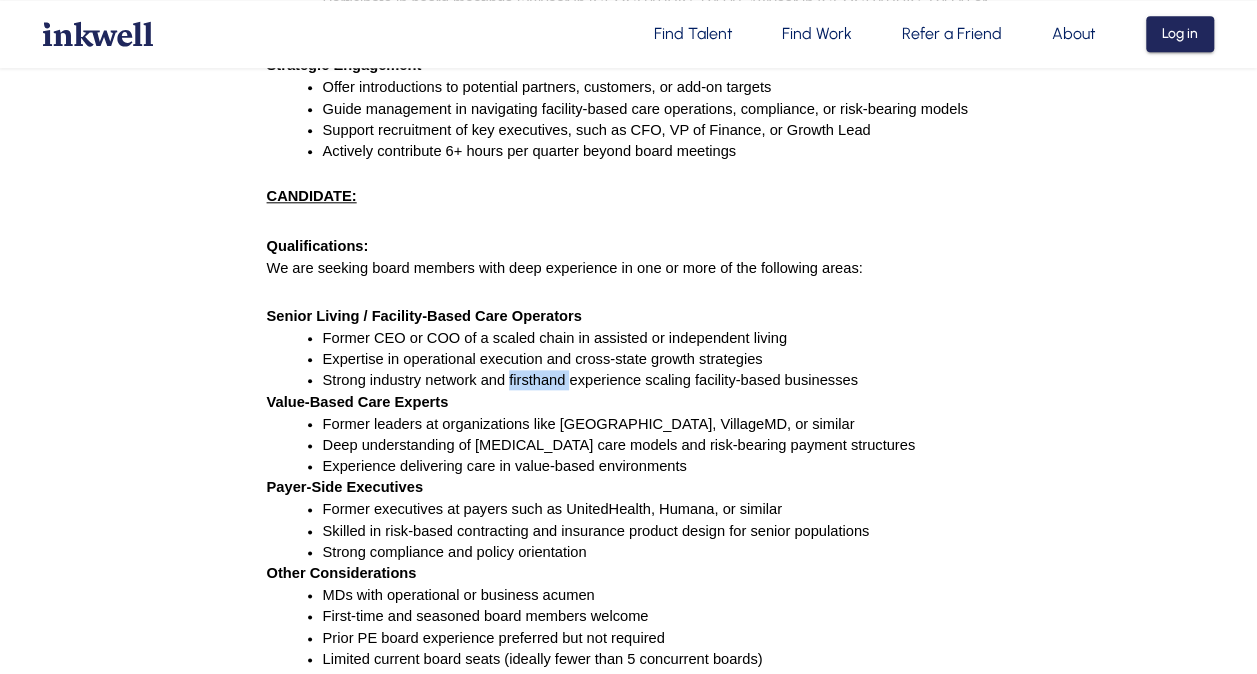 click on "Strong industry network and firsthand experience scaling facility-based businesses" at bounding box center [590, 380] 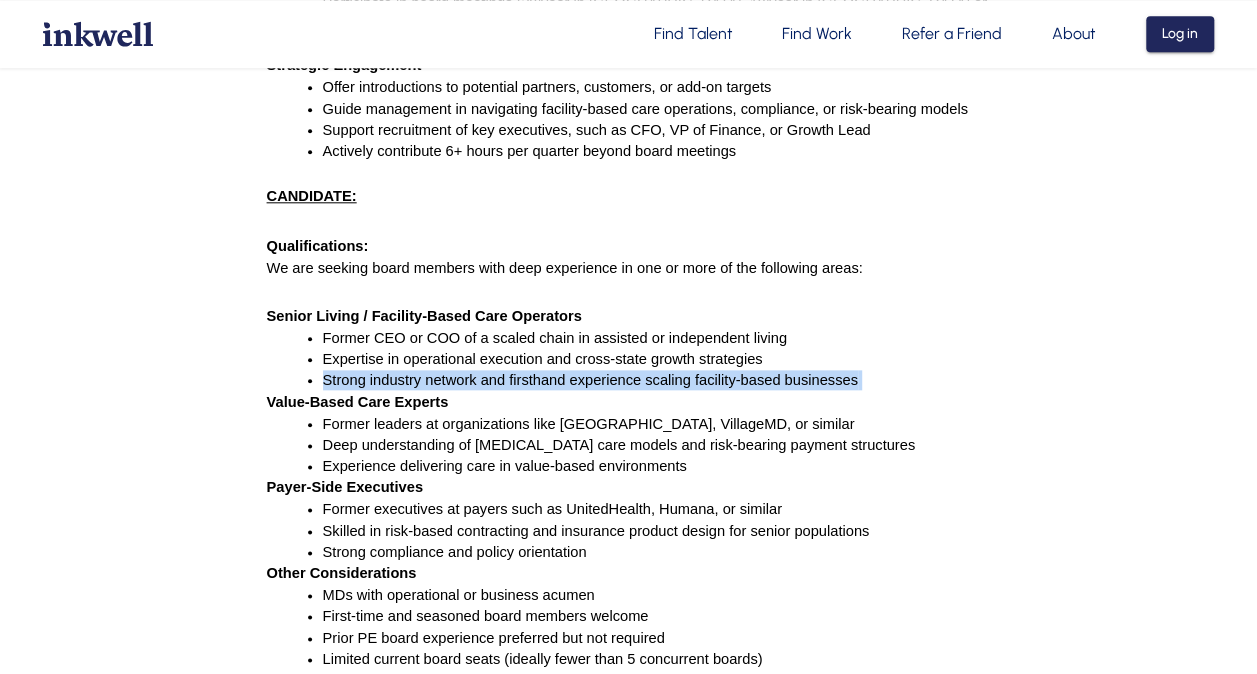 click on "Strong industry network and firsthand experience scaling facility-based businesses" at bounding box center (590, 380) 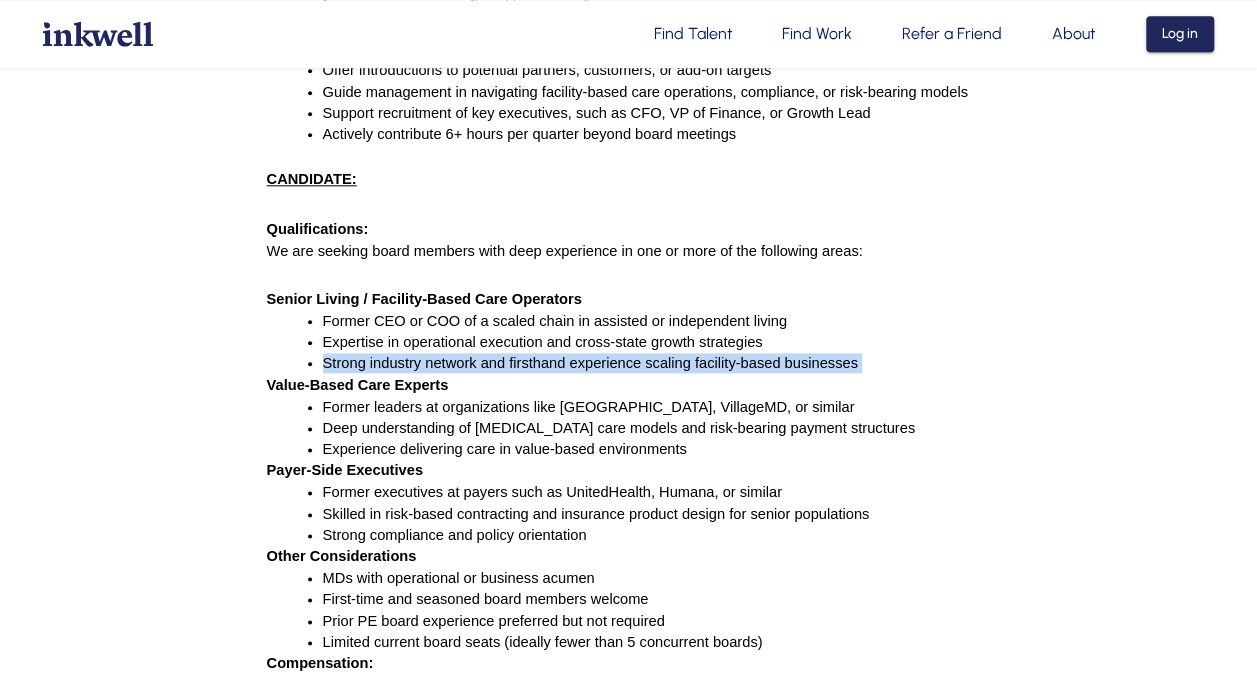 scroll, scrollTop: 1020, scrollLeft: 0, axis: vertical 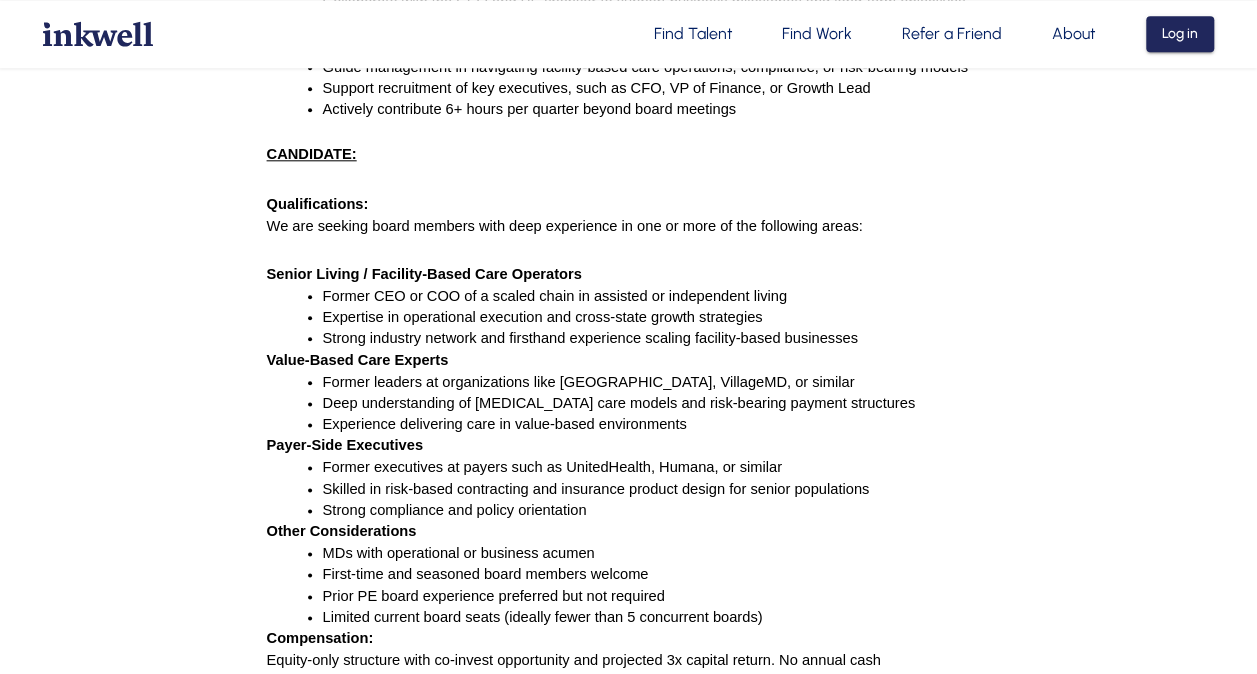 click on "Former leaders at organizations like [GEOGRAPHIC_DATA], VillageMD, or similar" at bounding box center [589, 382] 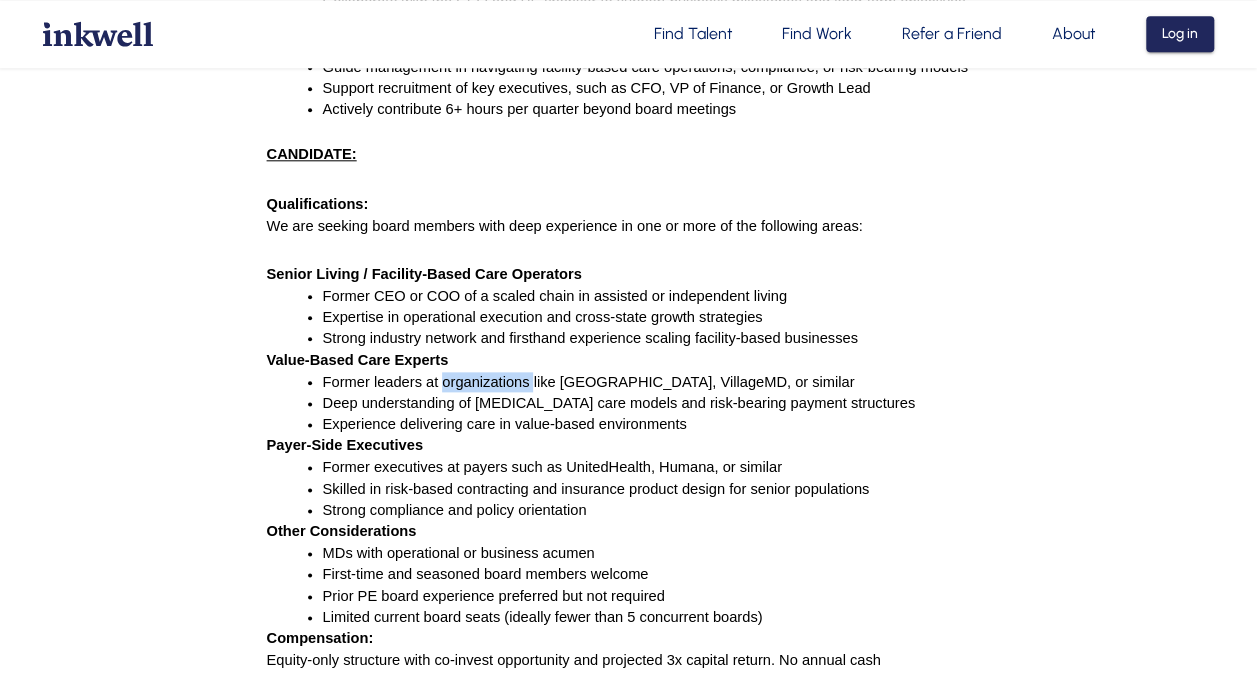 click on "Former leaders at organizations like [GEOGRAPHIC_DATA], VillageMD, or similar" at bounding box center (589, 382) 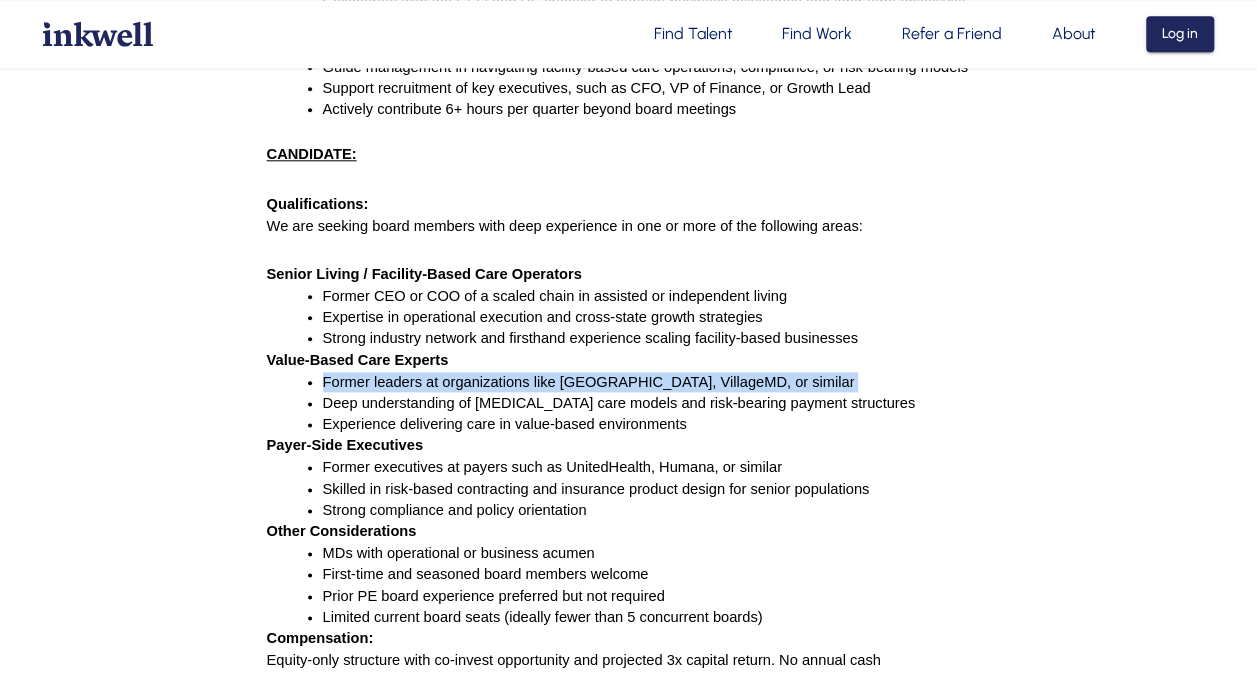 click on "Former leaders at organizations like [GEOGRAPHIC_DATA], VillageMD, or similar" at bounding box center (589, 382) 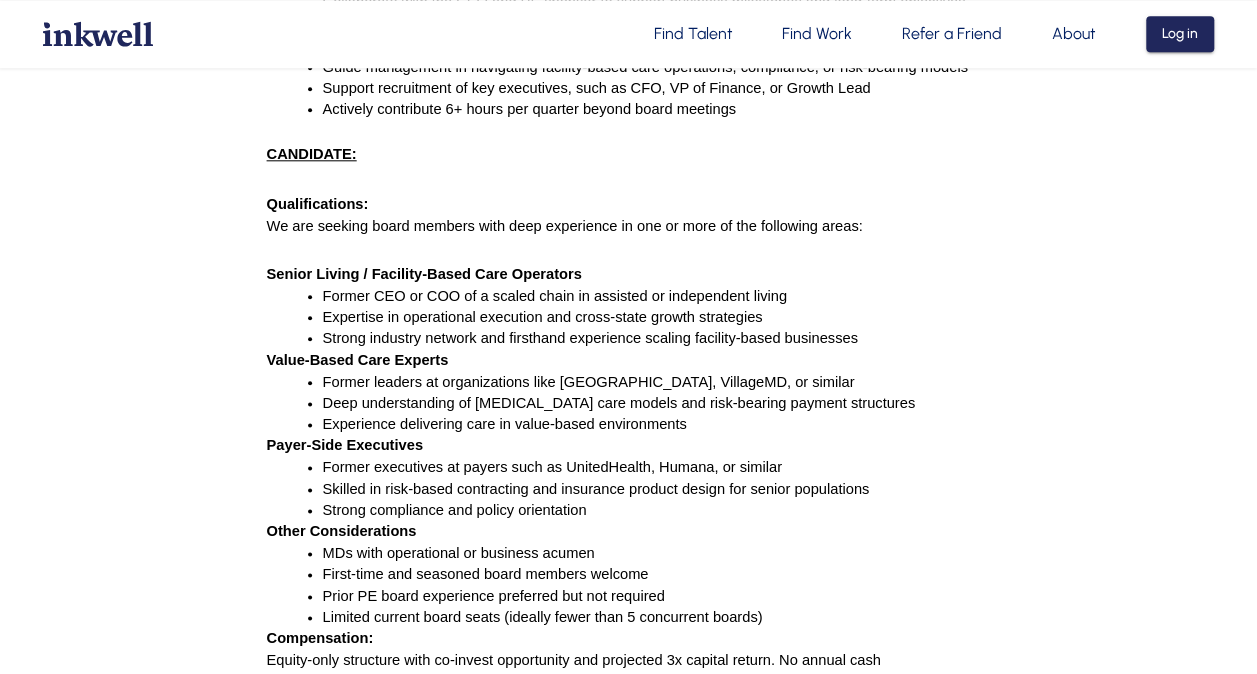click on "Deep understanding of [MEDICAL_DATA] care models and risk-bearing payment structures" at bounding box center (619, 403) 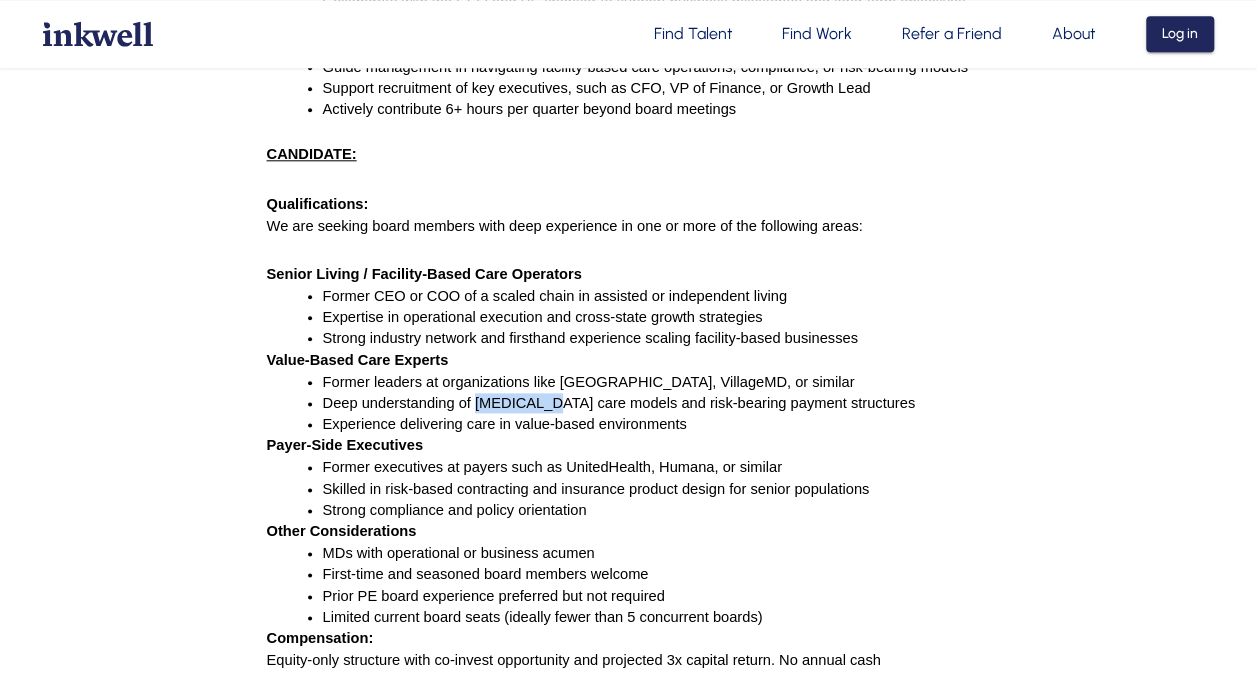 click on "Deep understanding of [MEDICAL_DATA] care models and risk-bearing payment structures" at bounding box center (619, 403) 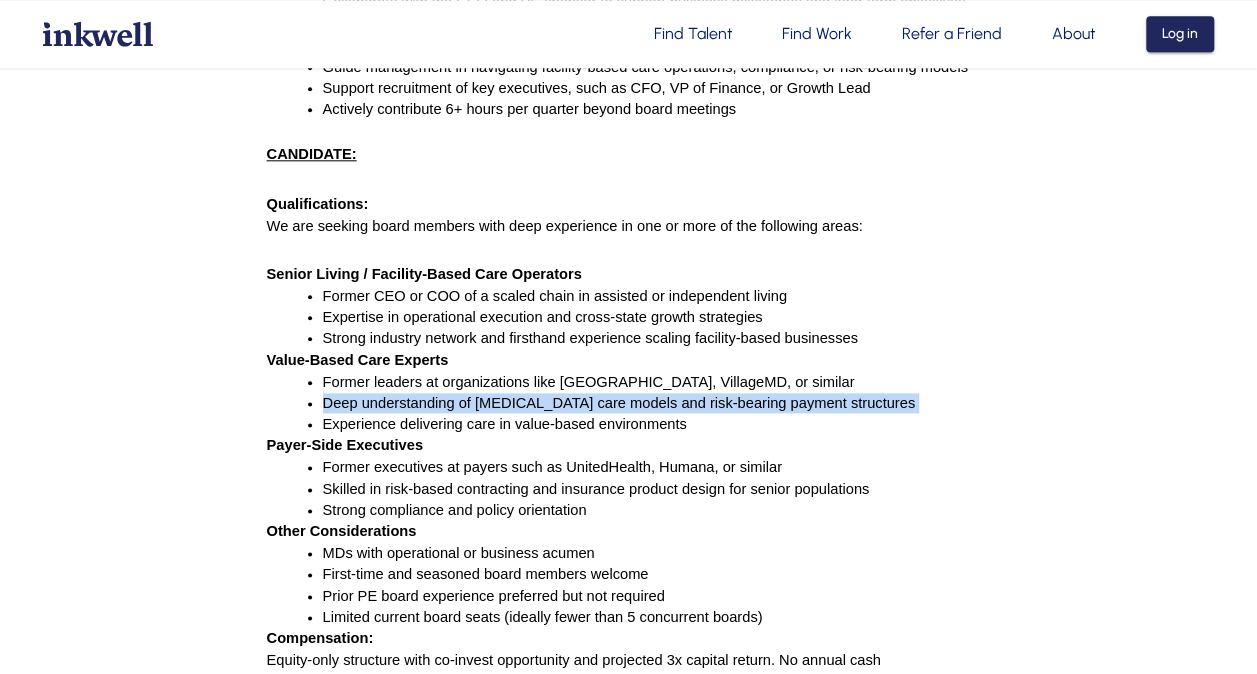 click on "Deep understanding of [MEDICAL_DATA] care models and risk-bearing payment structures" at bounding box center [619, 403] 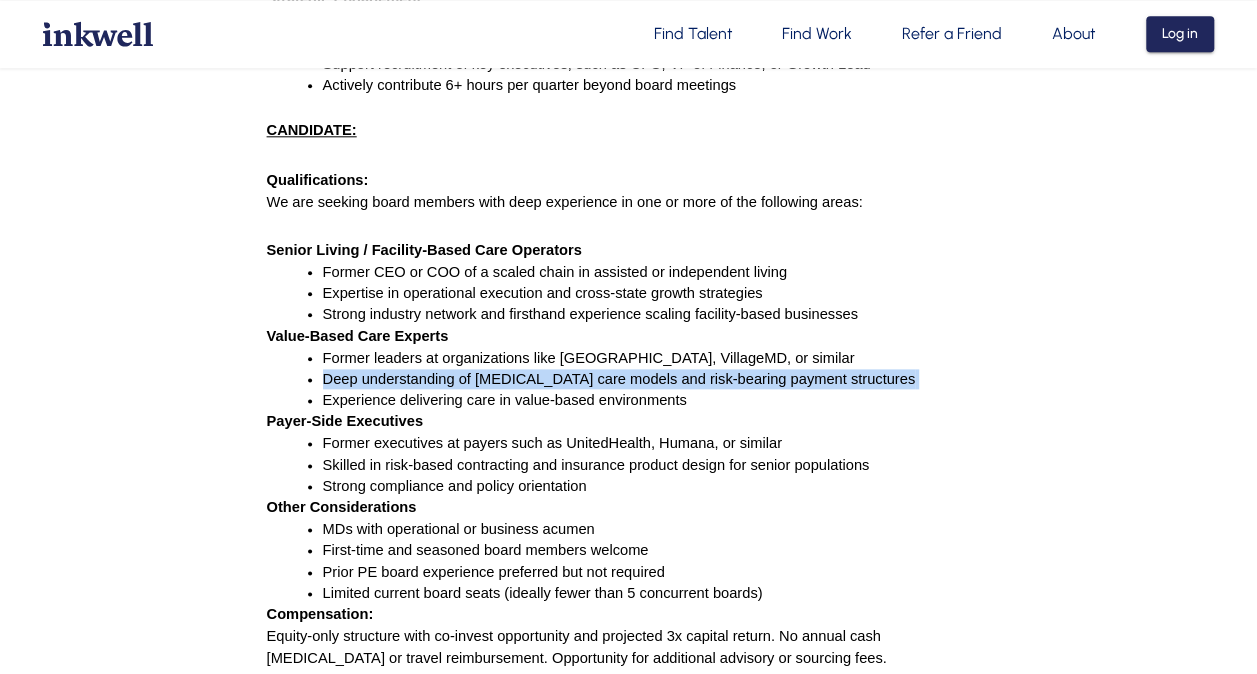 scroll, scrollTop: 1048, scrollLeft: 0, axis: vertical 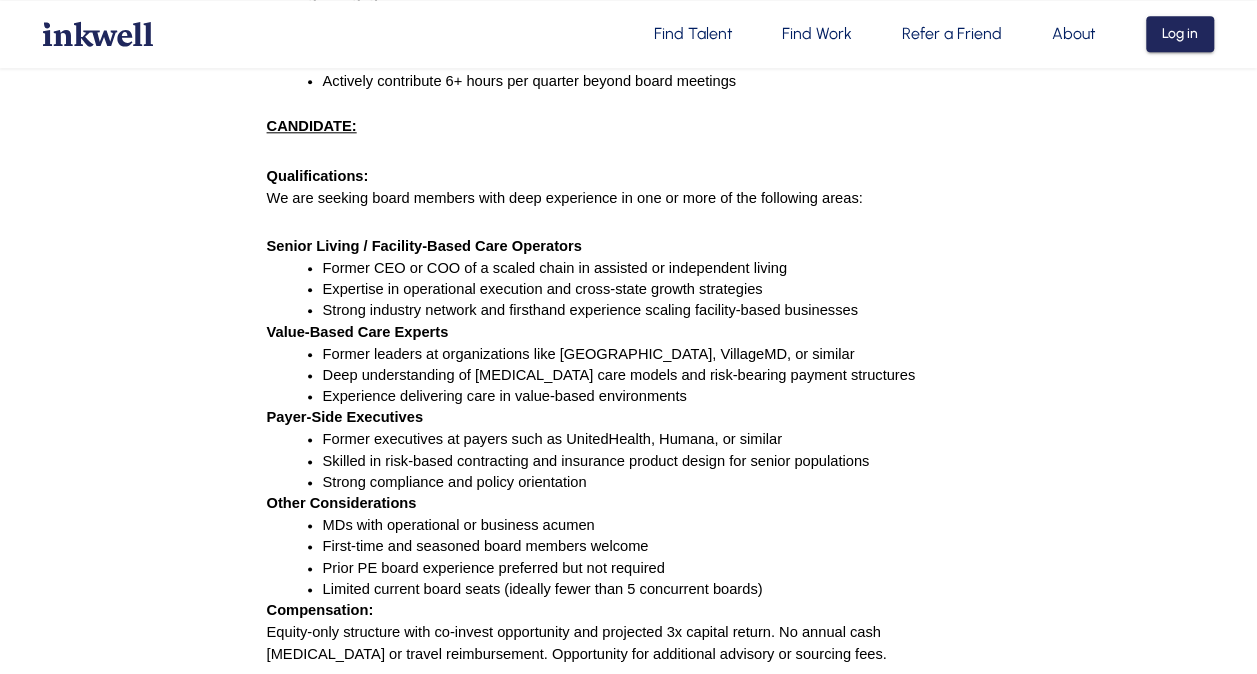 click on "Experience delivering care in value-based environments" at bounding box center (505, 396) 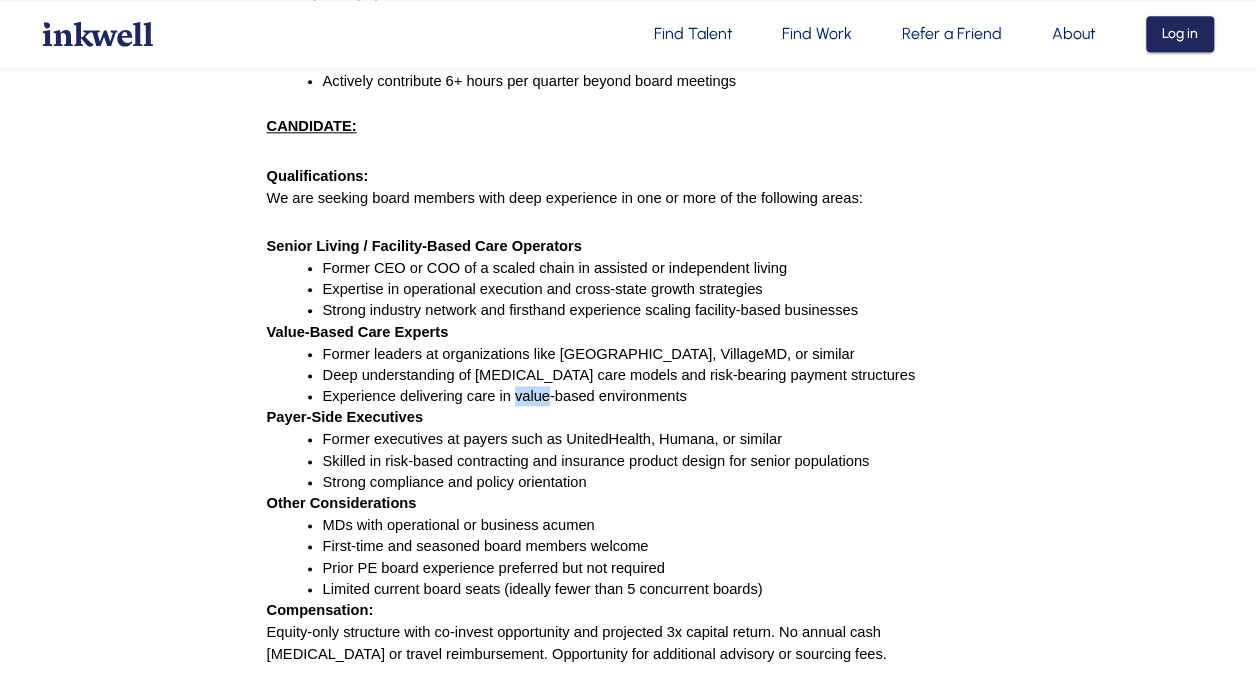 click on "Experience delivering care in value-based environments" at bounding box center (505, 396) 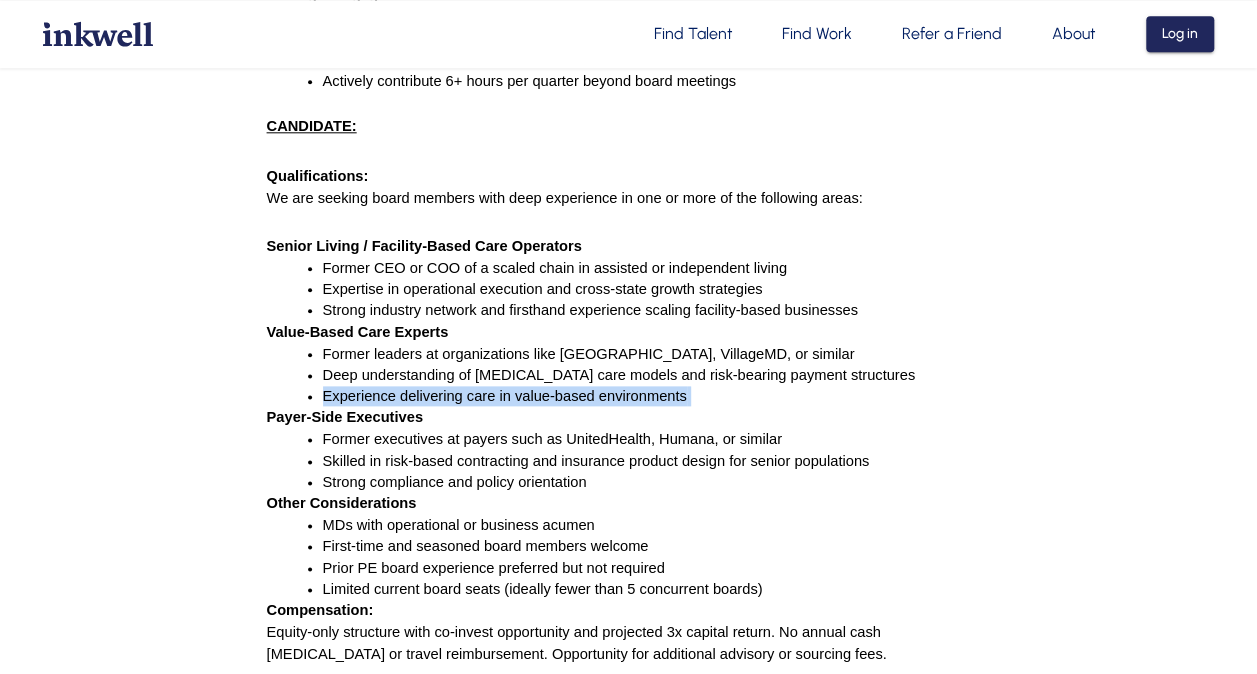click on "Experience delivering care in value-based environments" at bounding box center (505, 396) 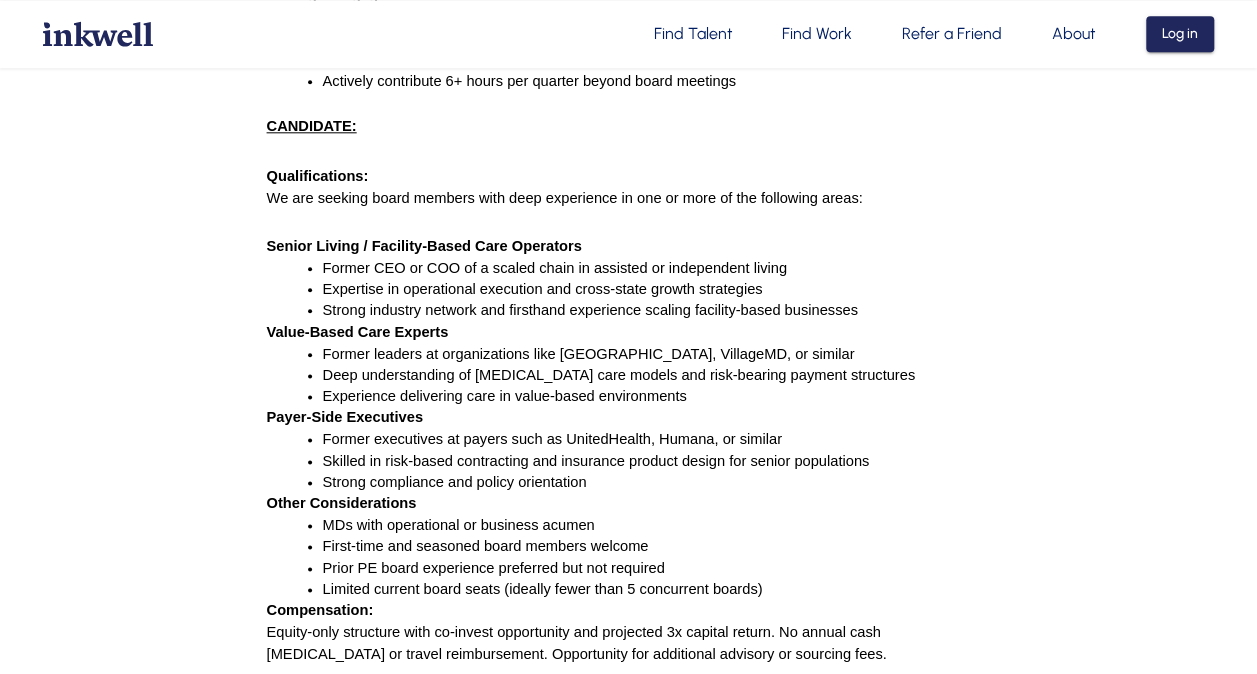 drag, startPoint x: 498, startPoint y: 373, endPoint x: 404, endPoint y: 410, distance: 101.0198 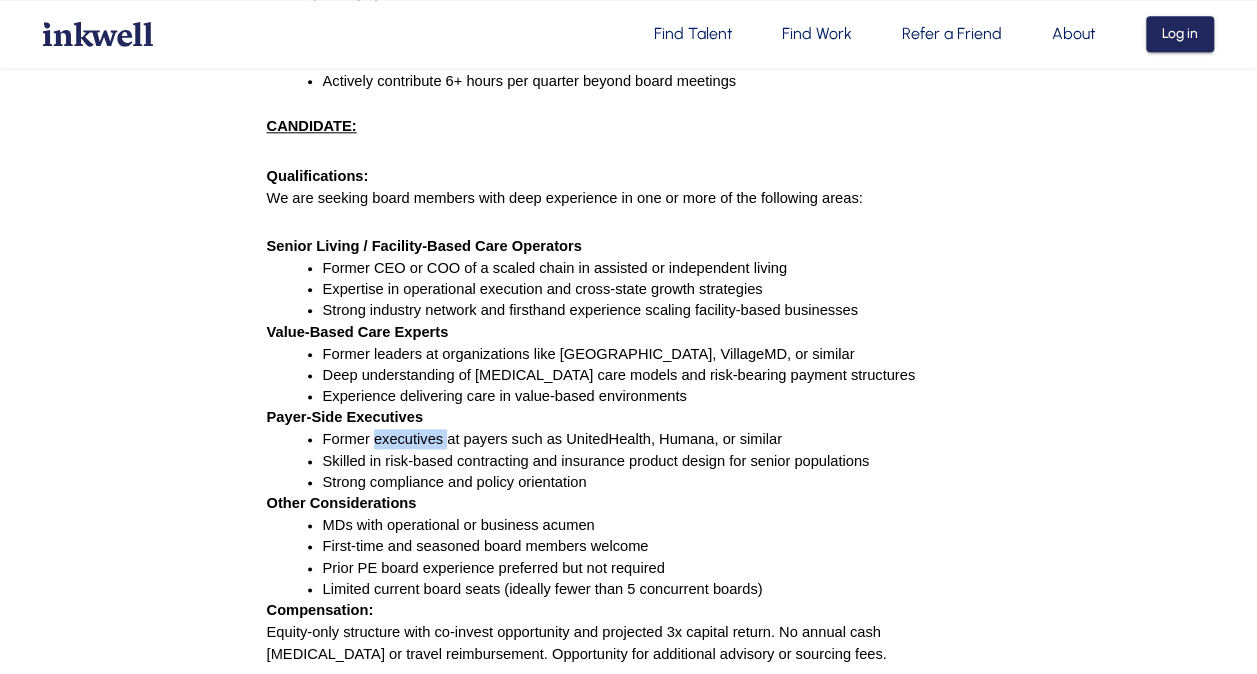 click on "Former executives at payers such as UnitedHealth, Humana, or similar" at bounding box center (552, 439) 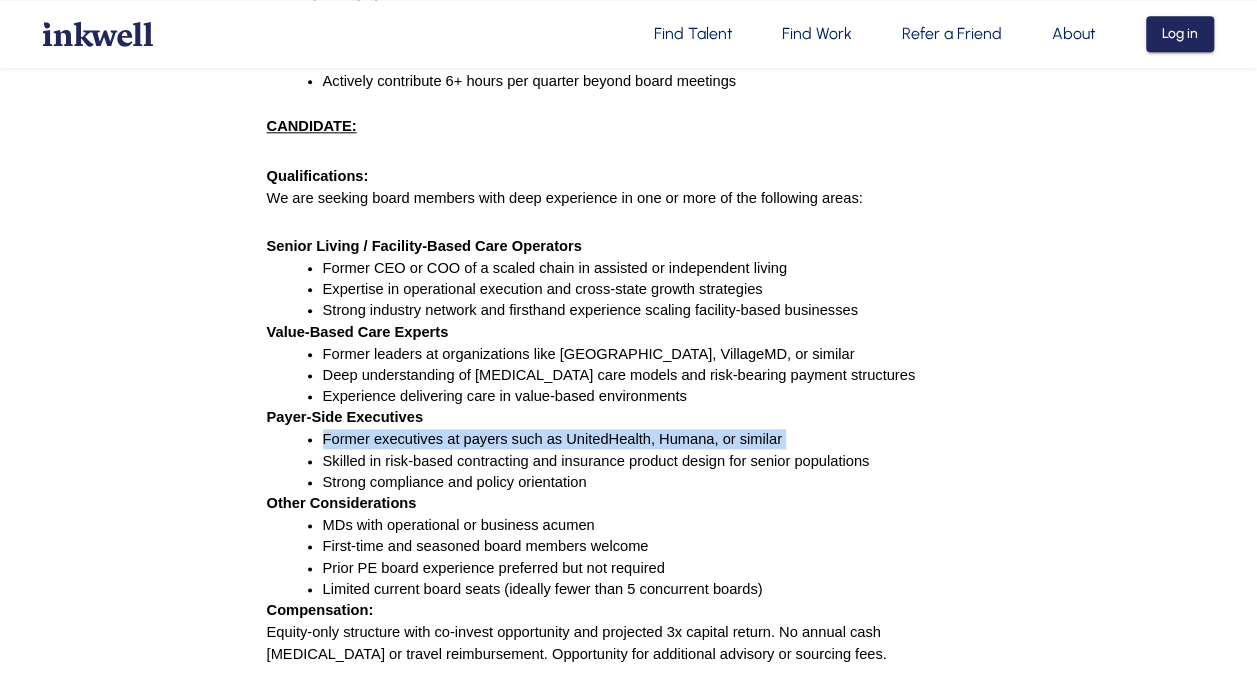 click on "Former executives at payers such as UnitedHealth, Humana, or similar" at bounding box center (552, 439) 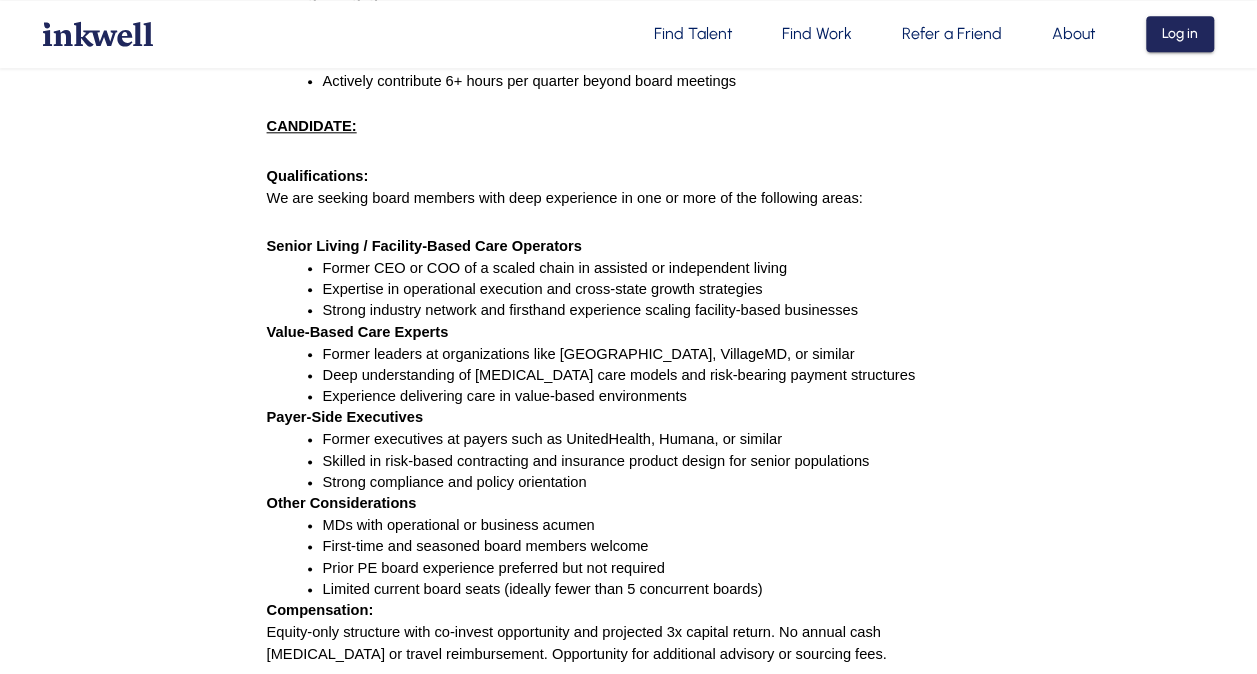 drag, startPoint x: 404, startPoint y: 410, endPoint x: 379, endPoint y: 432, distance: 33.30165 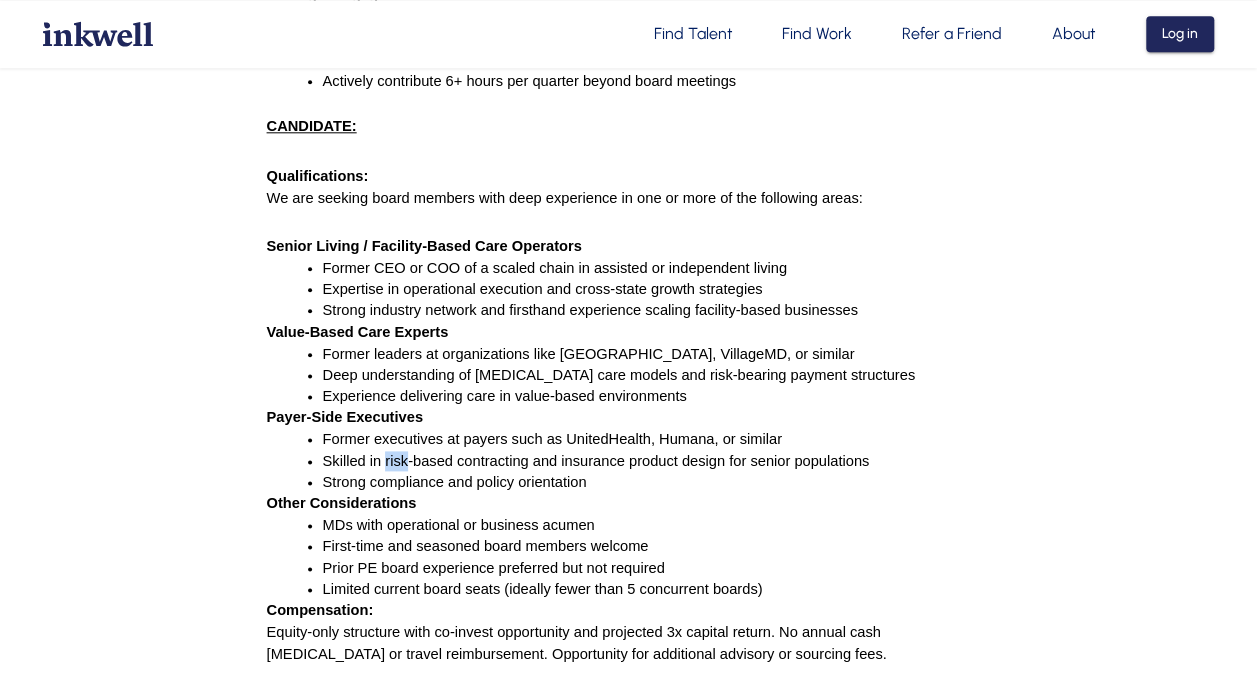 click on "Skilled in risk-based contracting and insurance product design for senior populations" at bounding box center [596, 461] 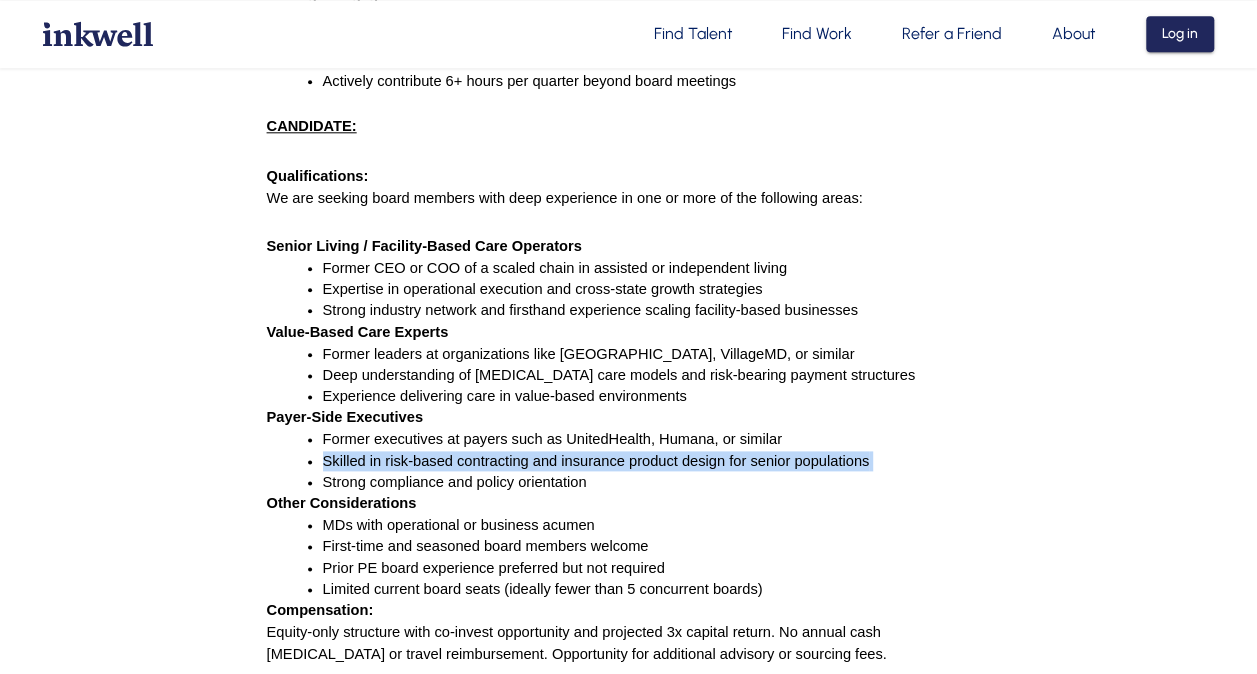 click on "Skilled in risk-based contracting and insurance product design for senior populations" at bounding box center [596, 461] 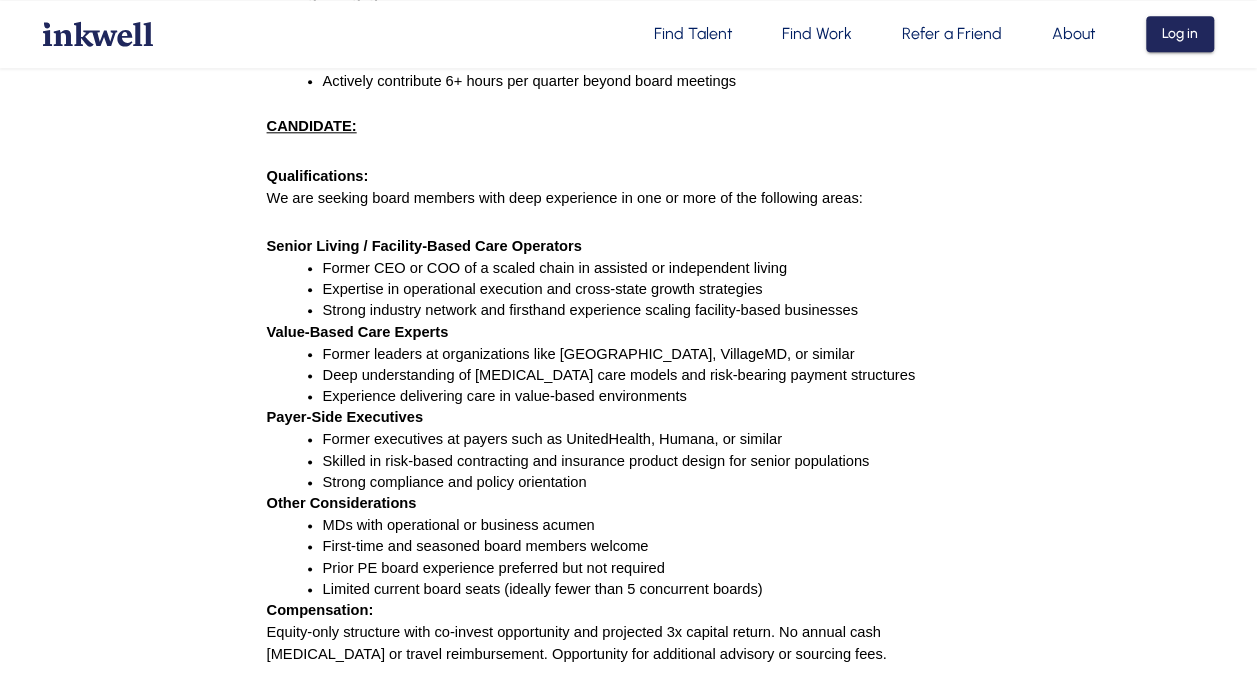 drag, startPoint x: 379, startPoint y: 432, endPoint x: 352, endPoint y: 455, distance: 35.468296 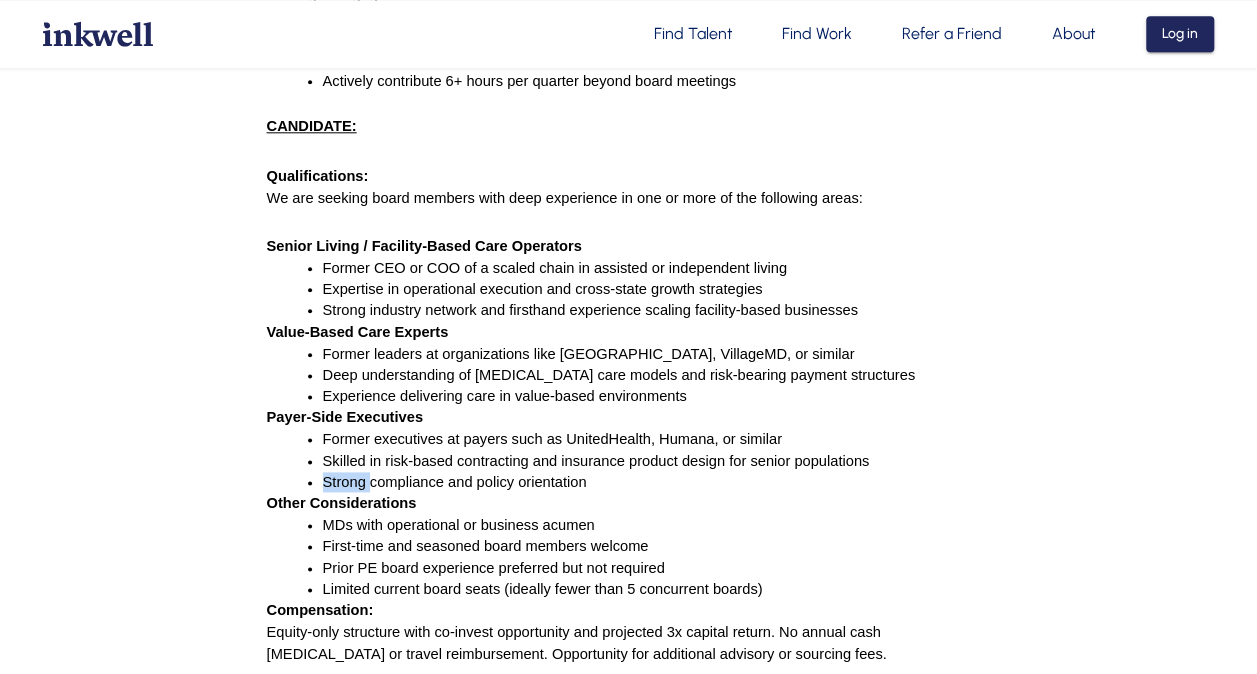 click on "Strong compliance and policy orientation" at bounding box center (455, 482) 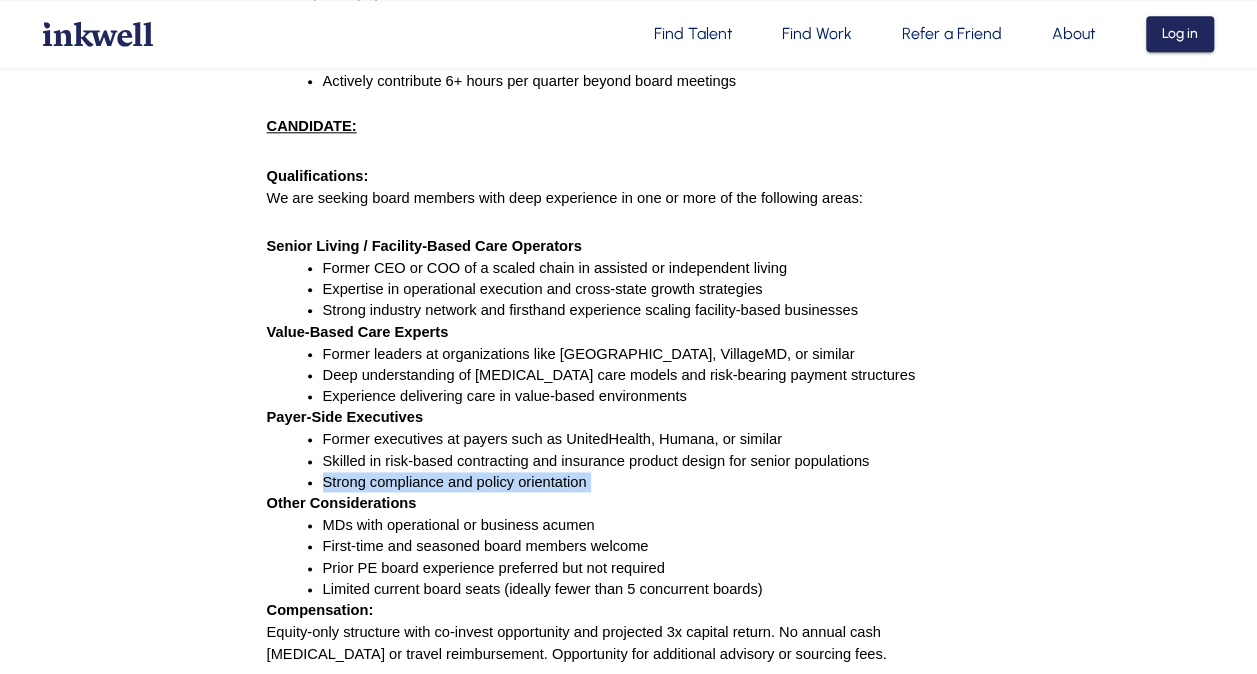 click on "Strong compliance and policy orientation" at bounding box center [455, 482] 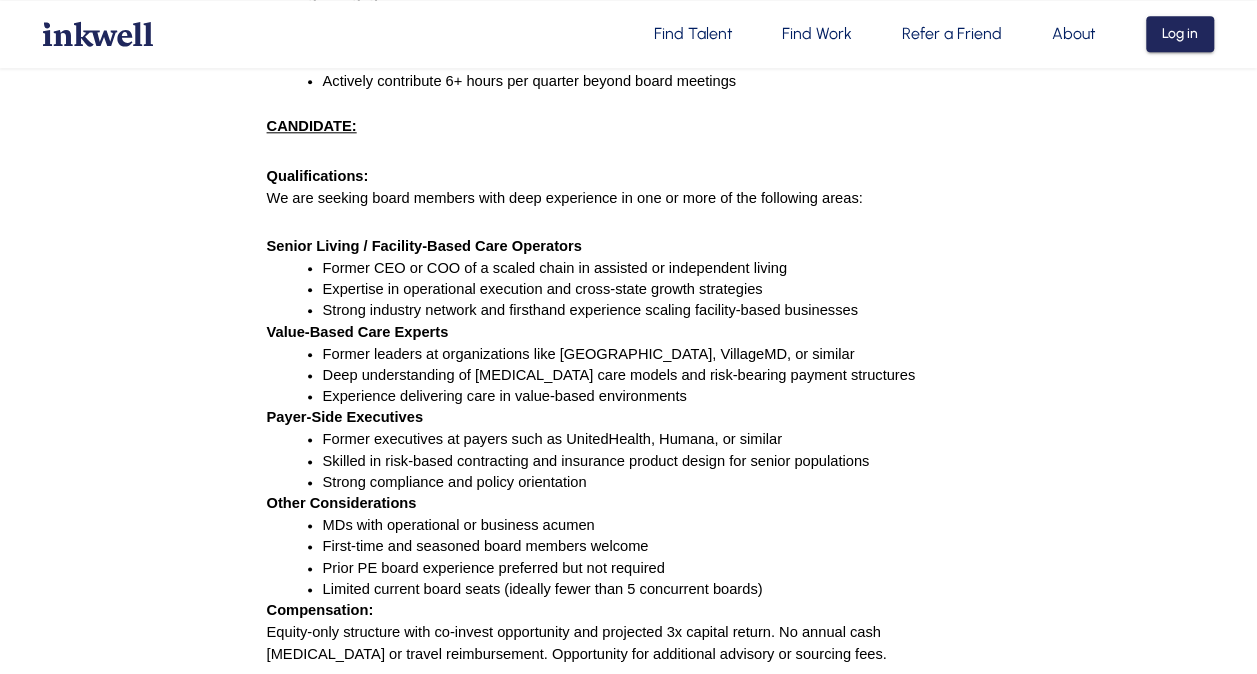 drag, startPoint x: 352, startPoint y: 455, endPoint x: 362, endPoint y: 522, distance: 67.74216 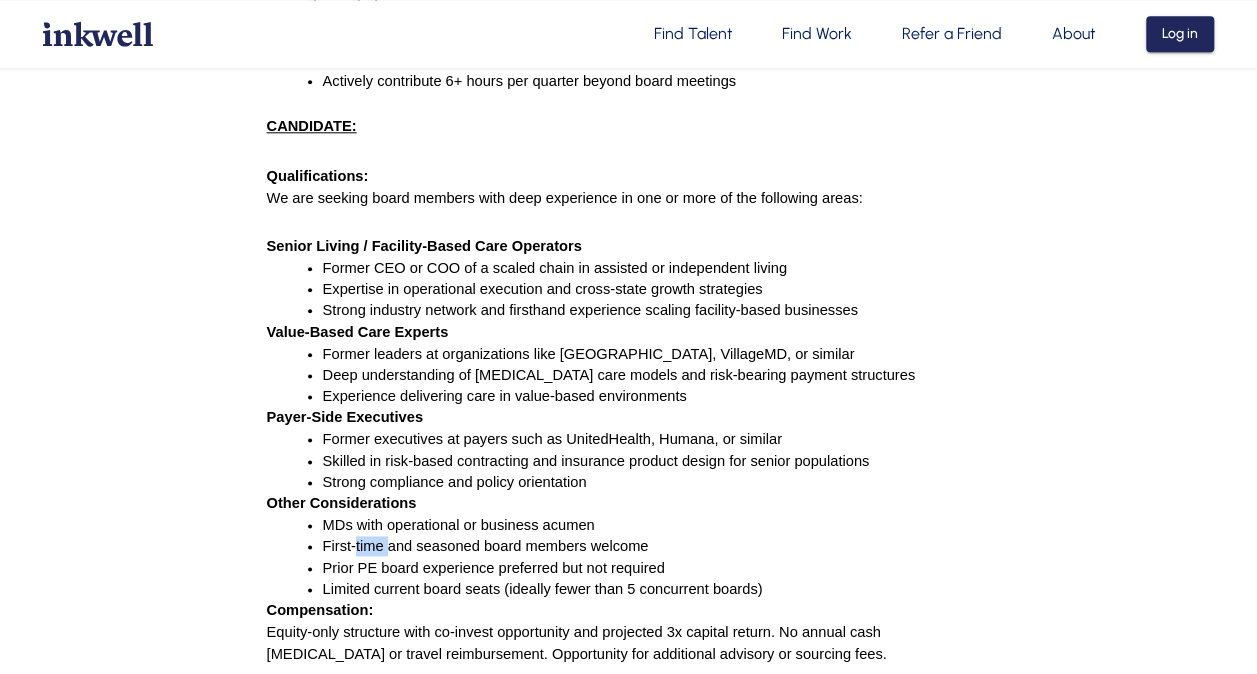click on "First-time and seasoned board members welcome" at bounding box center [486, 546] 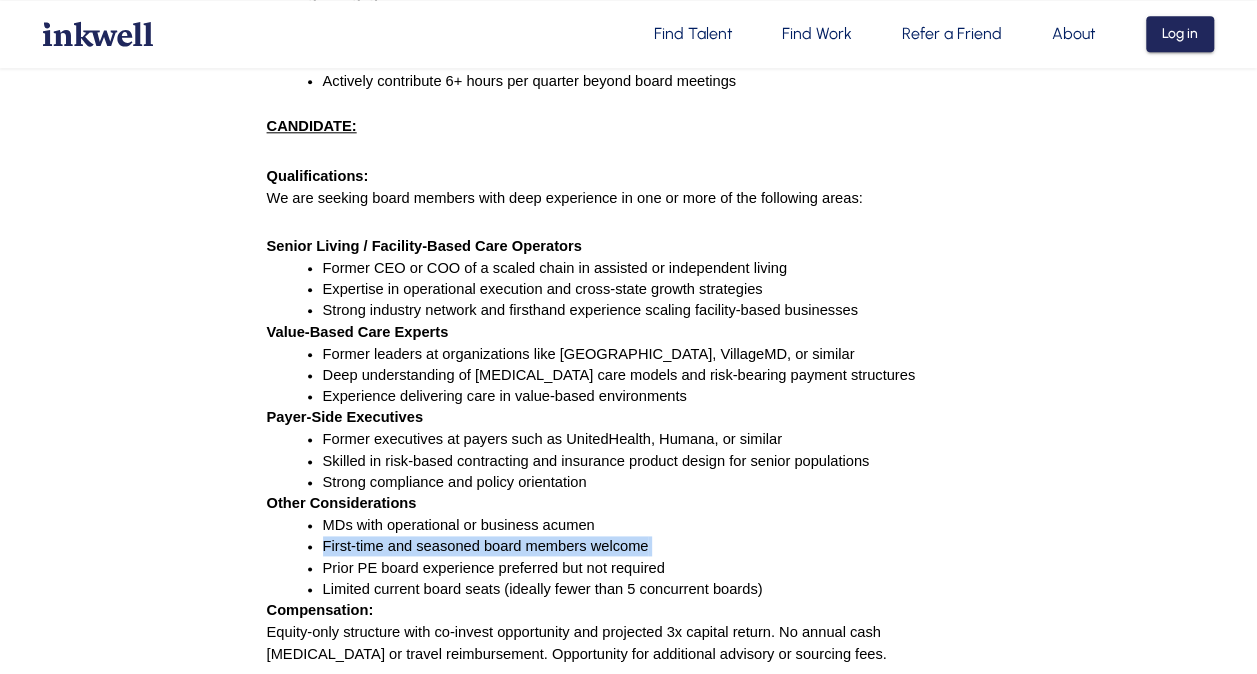 click on "First-time and seasoned board members welcome" at bounding box center (486, 546) 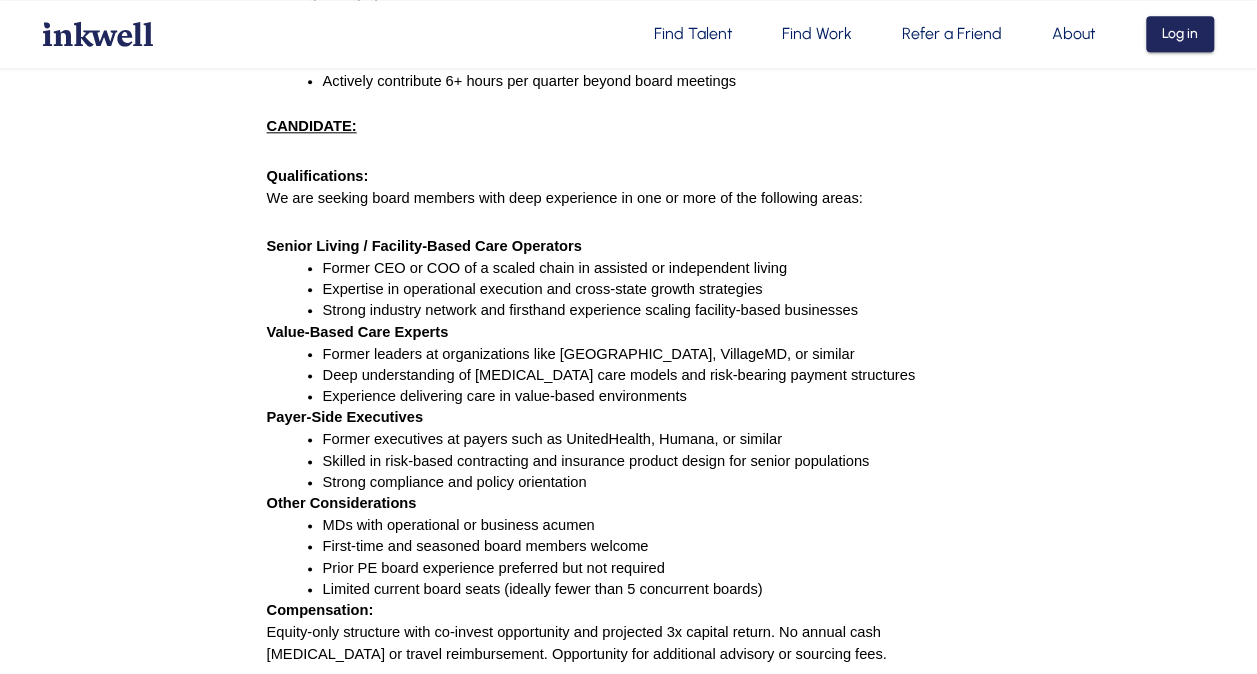 drag, startPoint x: 362, startPoint y: 522, endPoint x: 374, endPoint y: 544, distance: 25.059929 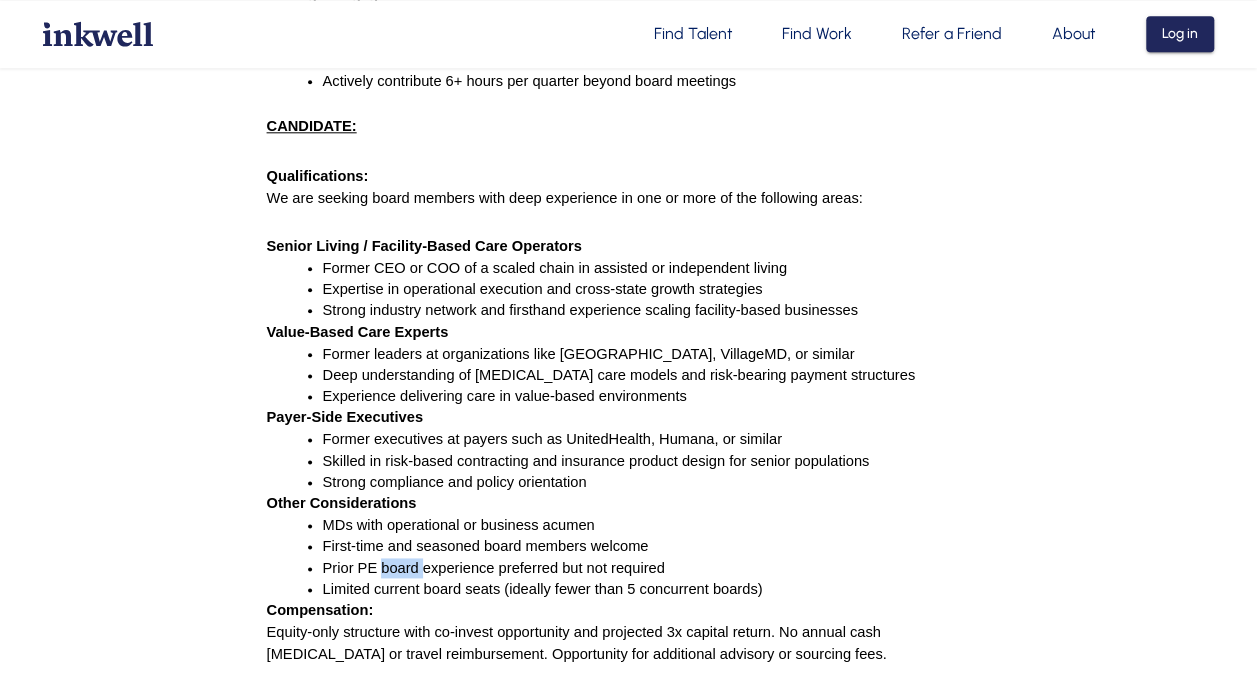 click on "Prior PE board experience preferred but not required" at bounding box center (494, 568) 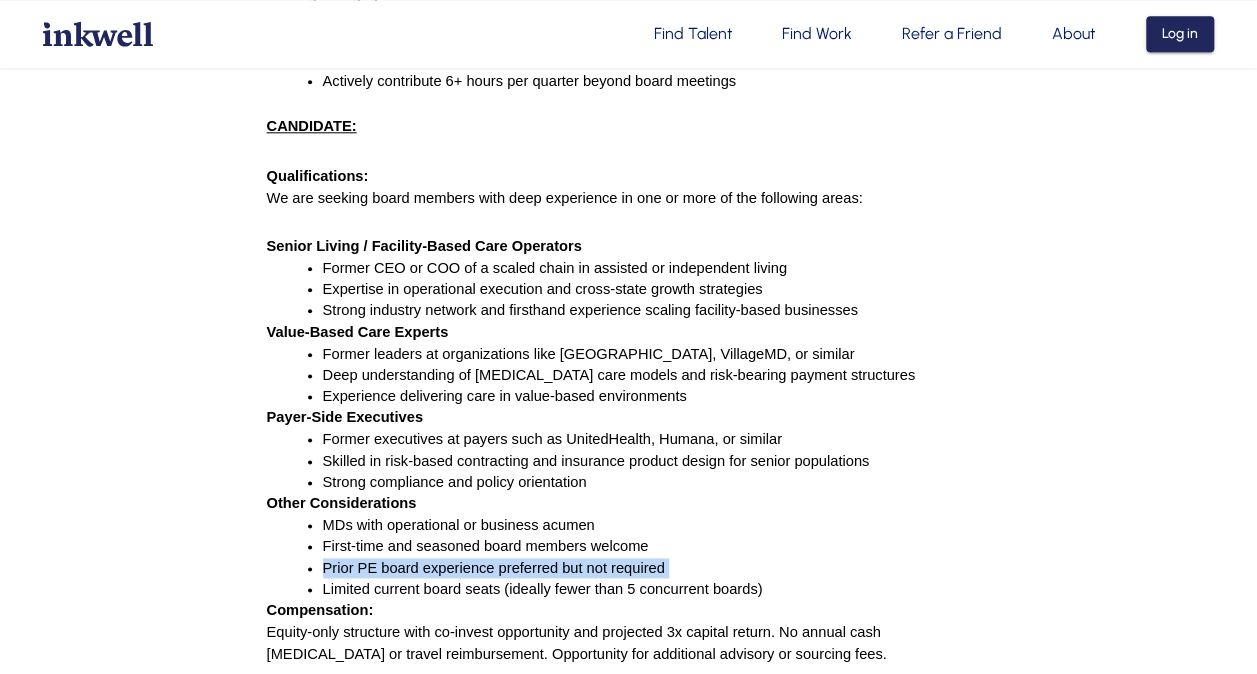 click on "Prior PE board experience preferred but not required" at bounding box center (494, 568) 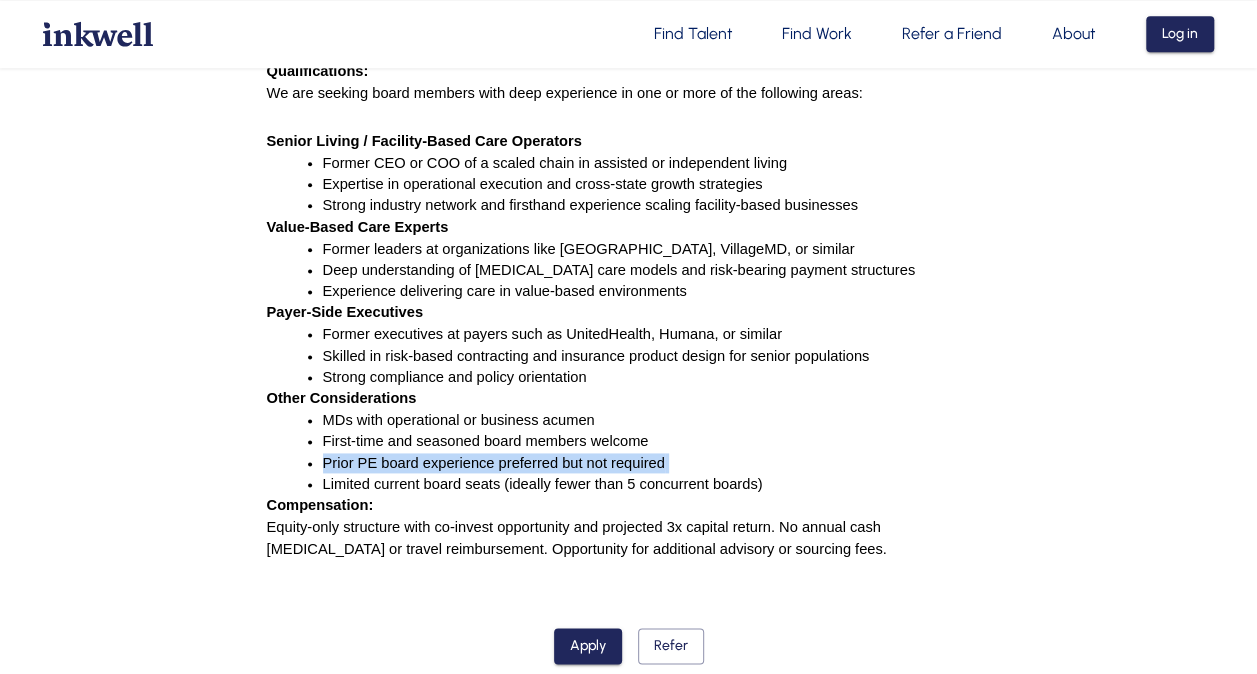 scroll, scrollTop: 1154, scrollLeft: 0, axis: vertical 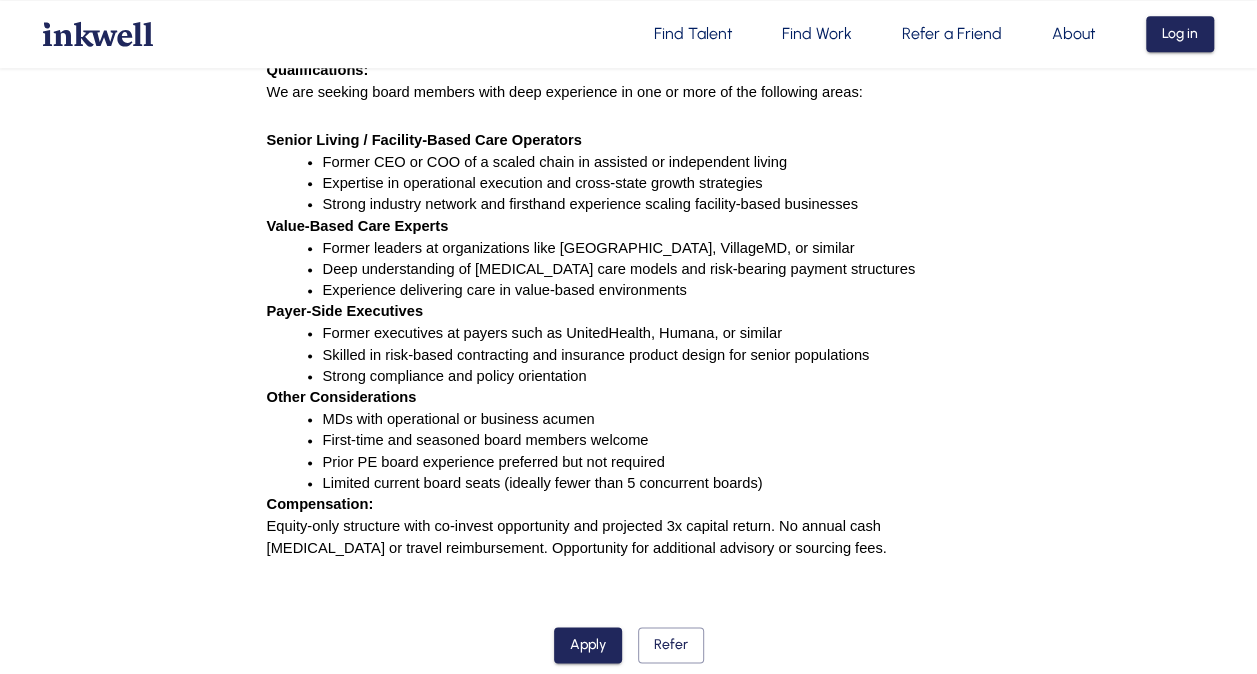 click on "Equity-only structure with co-invest opportunity and projected 3x capital return. No annual cash [MEDICAL_DATA] or travel reimbursement. Opportunity for additional advisory or sourcing fees." at bounding box center (577, 537) 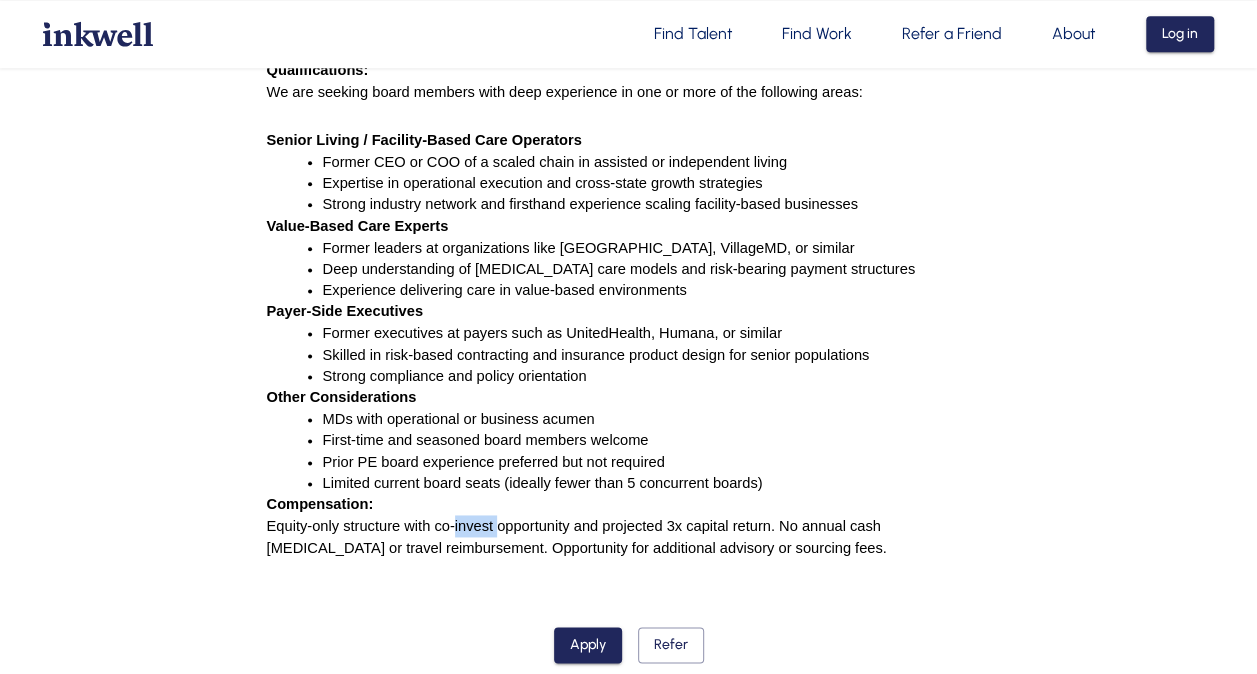 click on "Equity-only structure with co-invest opportunity and projected 3x capital return. No annual cash [MEDICAL_DATA] or travel reimbursement. Opportunity for additional advisory or sourcing fees." at bounding box center (577, 537) 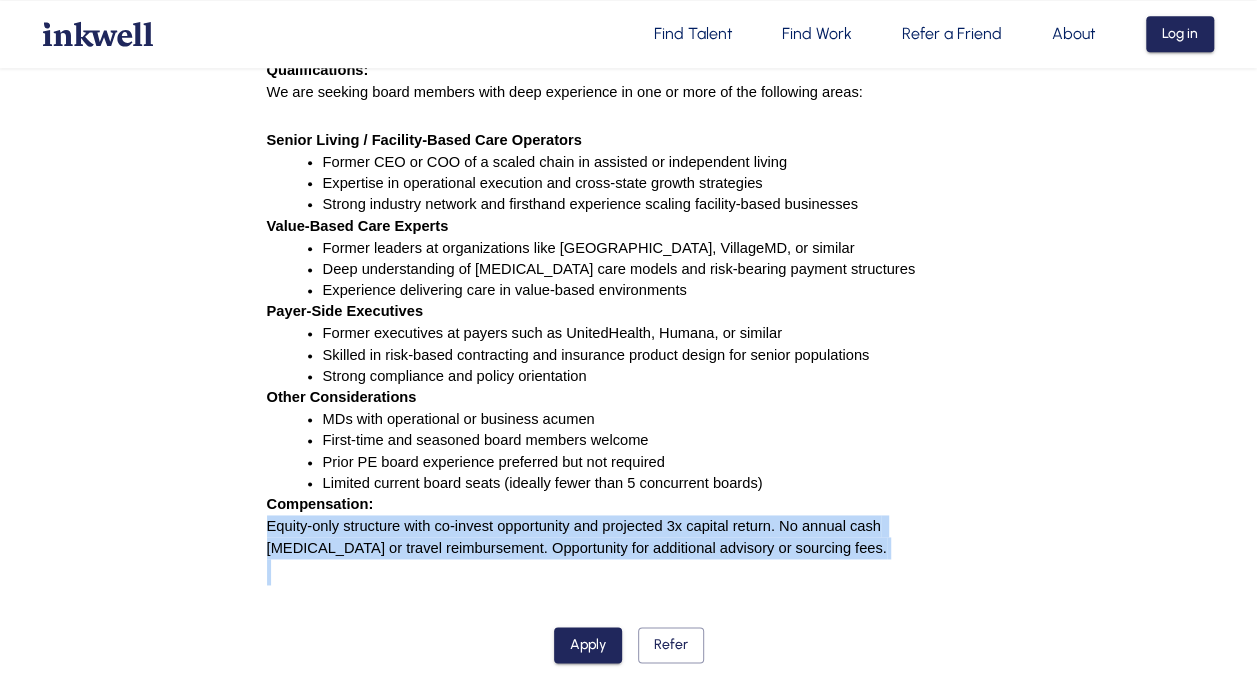 click on "Equity-only structure with co-invest opportunity and projected 3x capital return. No annual cash [MEDICAL_DATA] or travel reimbursement. Opportunity for additional advisory or sourcing fees." at bounding box center [577, 537] 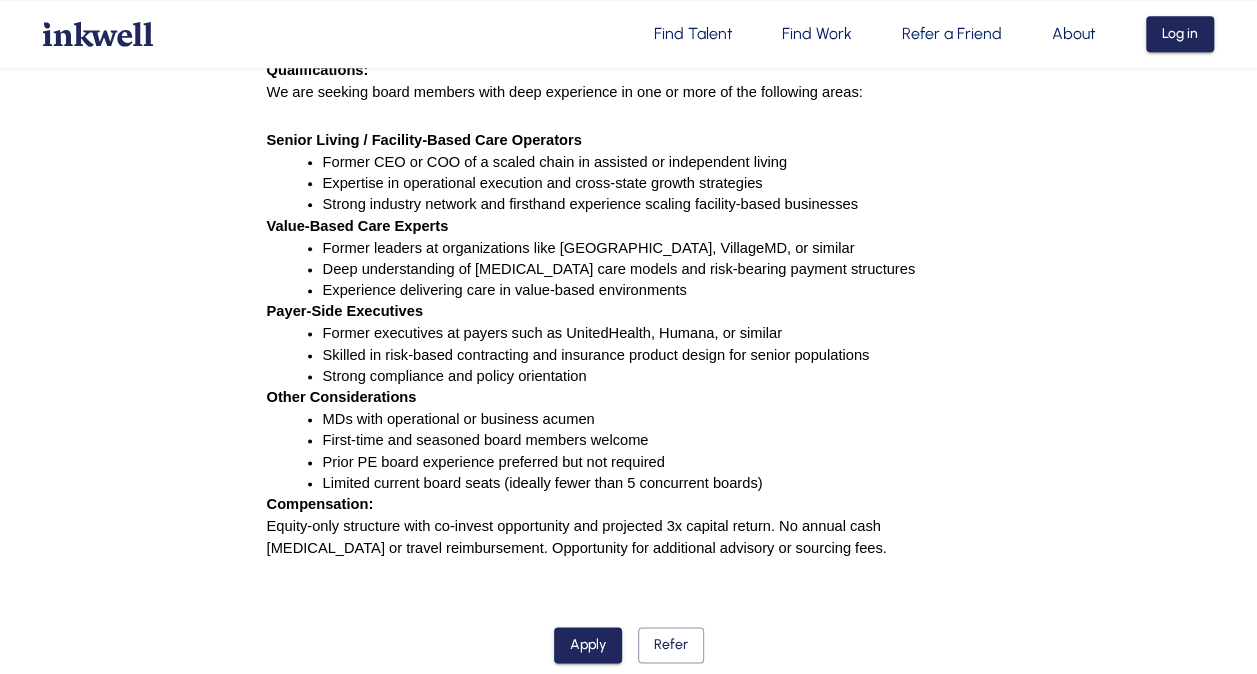 drag, startPoint x: 463, startPoint y: 508, endPoint x: 759, endPoint y: 464, distance: 299.2524 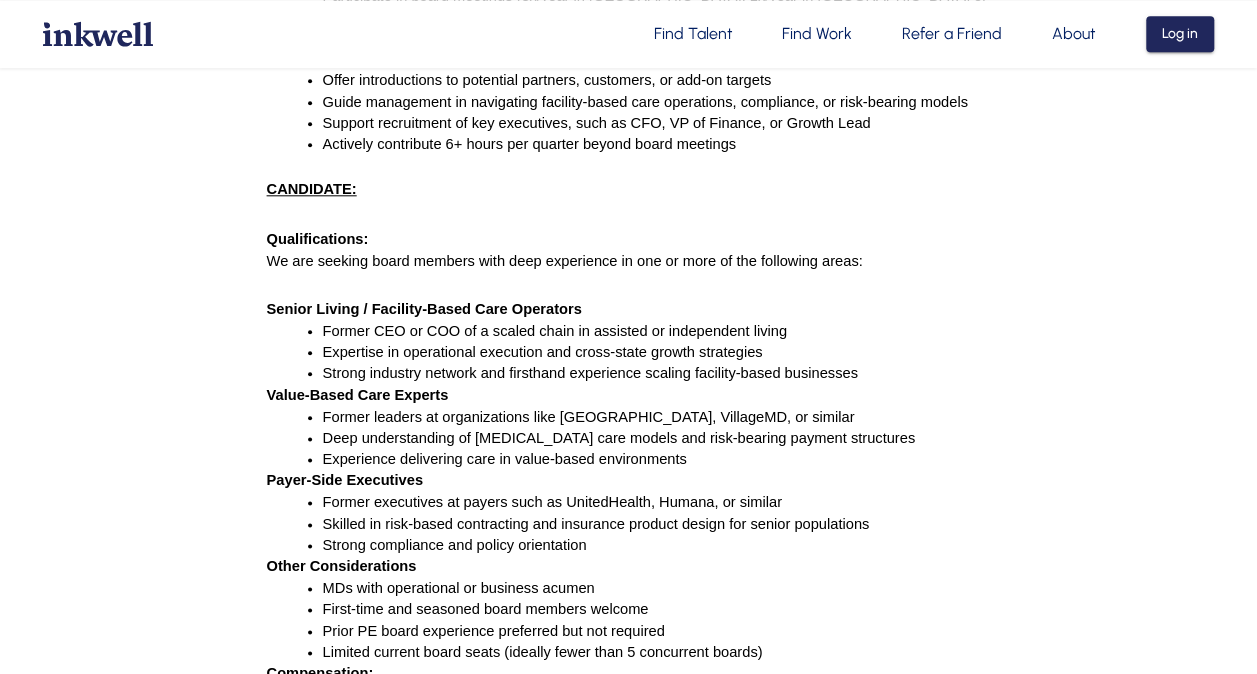scroll, scrollTop: 980, scrollLeft: 0, axis: vertical 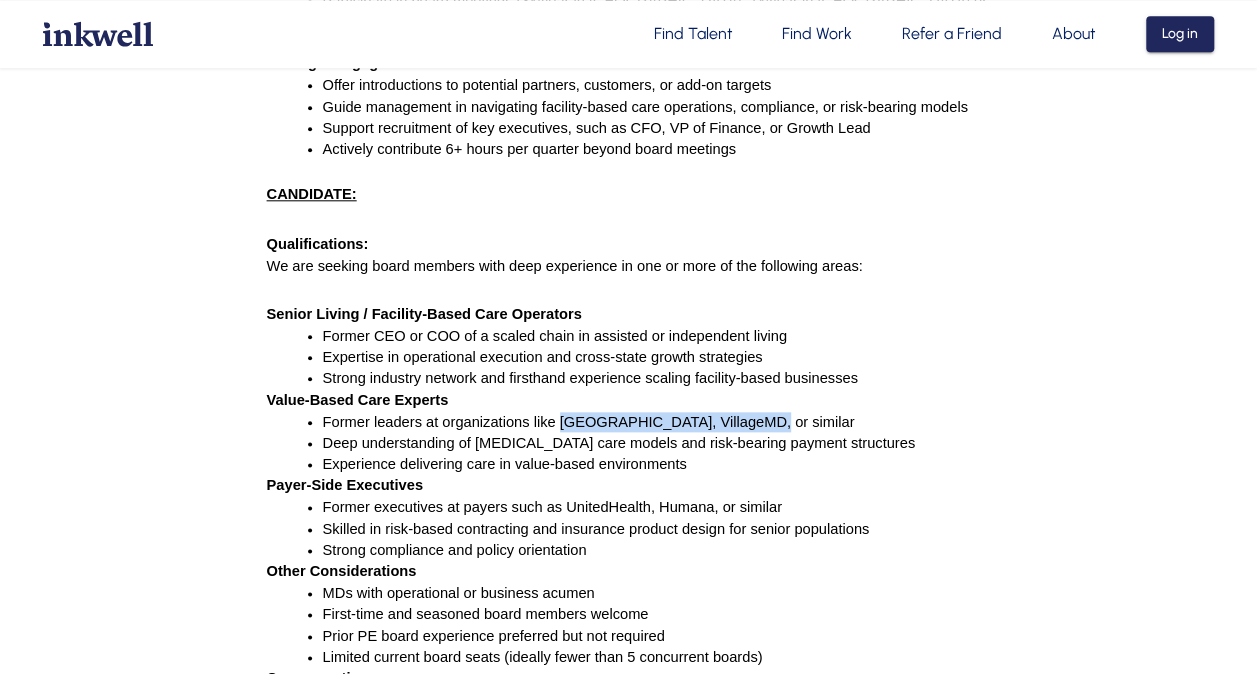 drag, startPoint x: 715, startPoint y: 394, endPoint x: 539, endPoint y: 392, distance: 176.01137 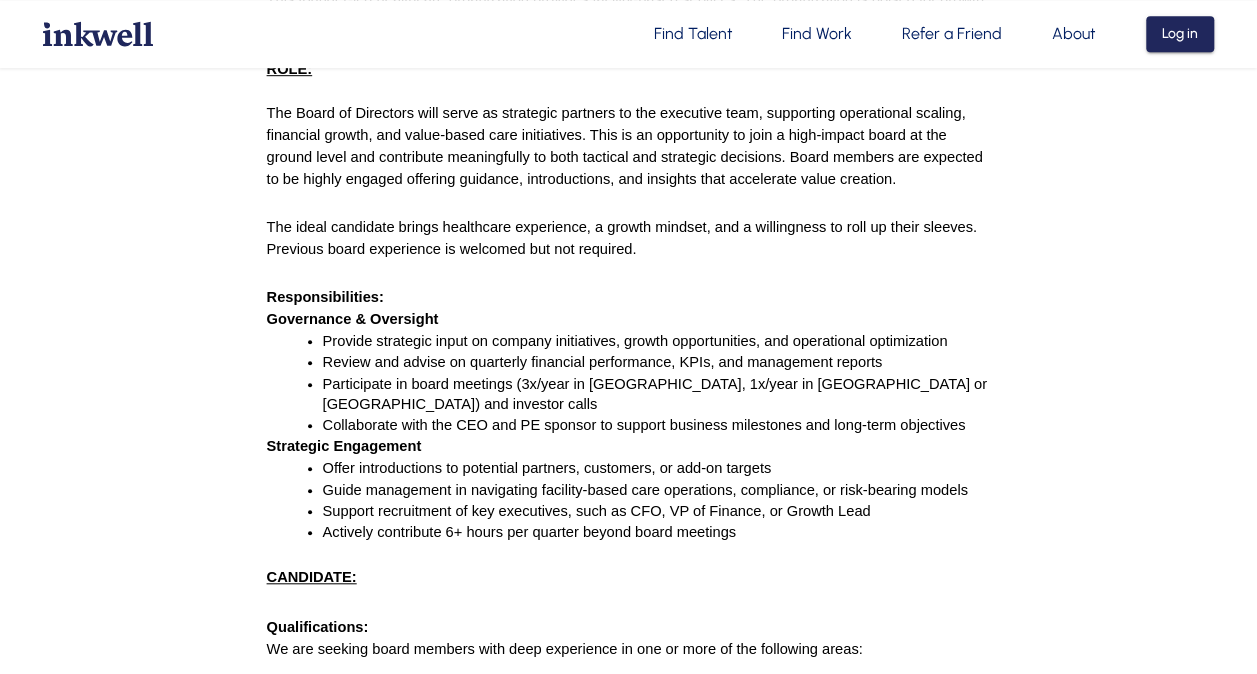 scroll, scrollTop: 598, scrollLeft: 0, axis: vertical 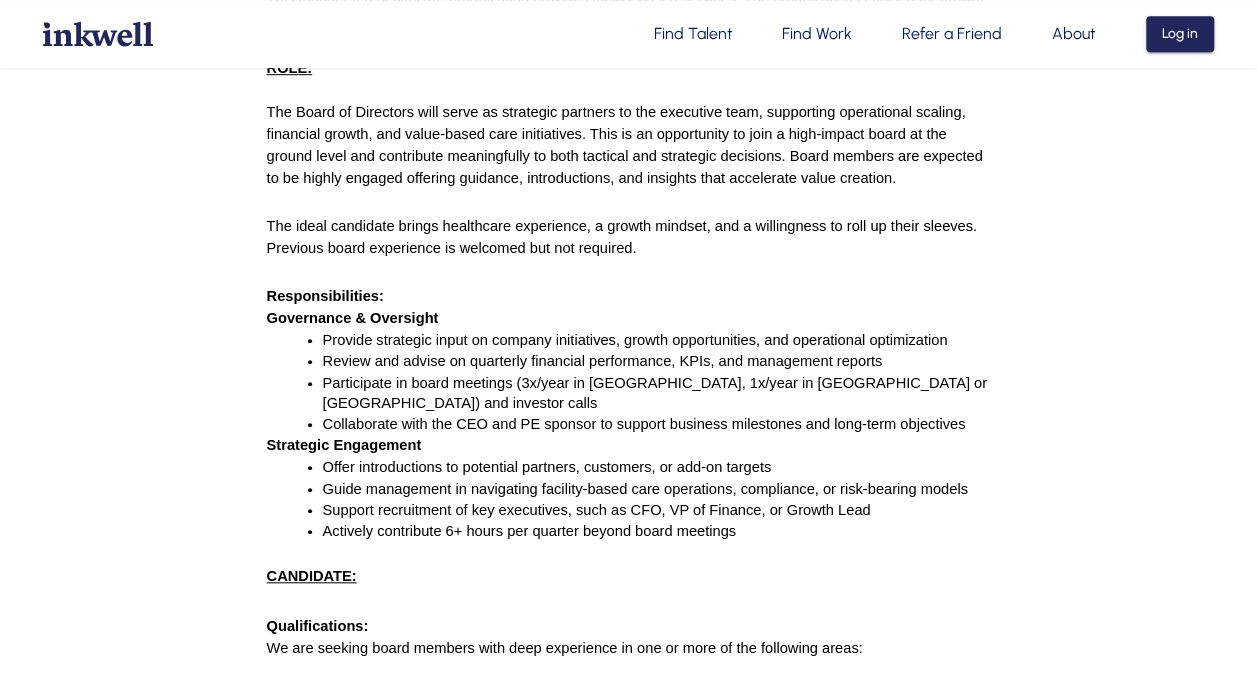click on "Responsibilities:" at bounding box center (629, 296) 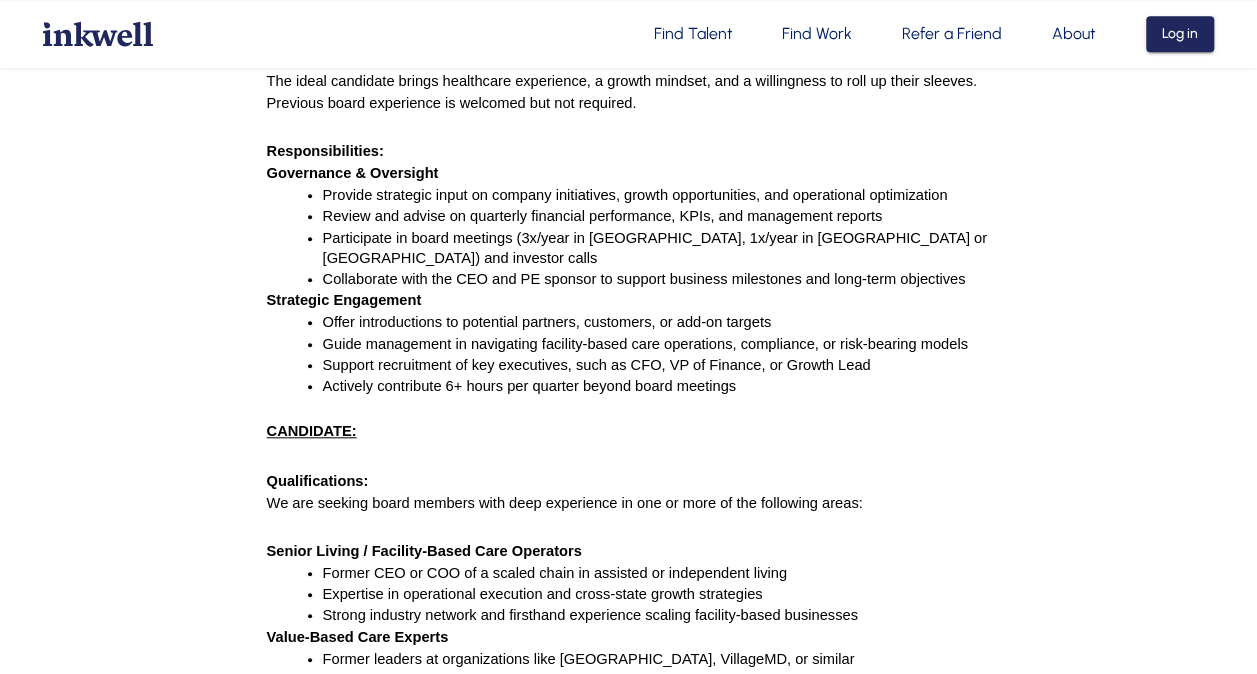 scroll, scrollTop: 747, scrollLeft: 0, axis: vertical 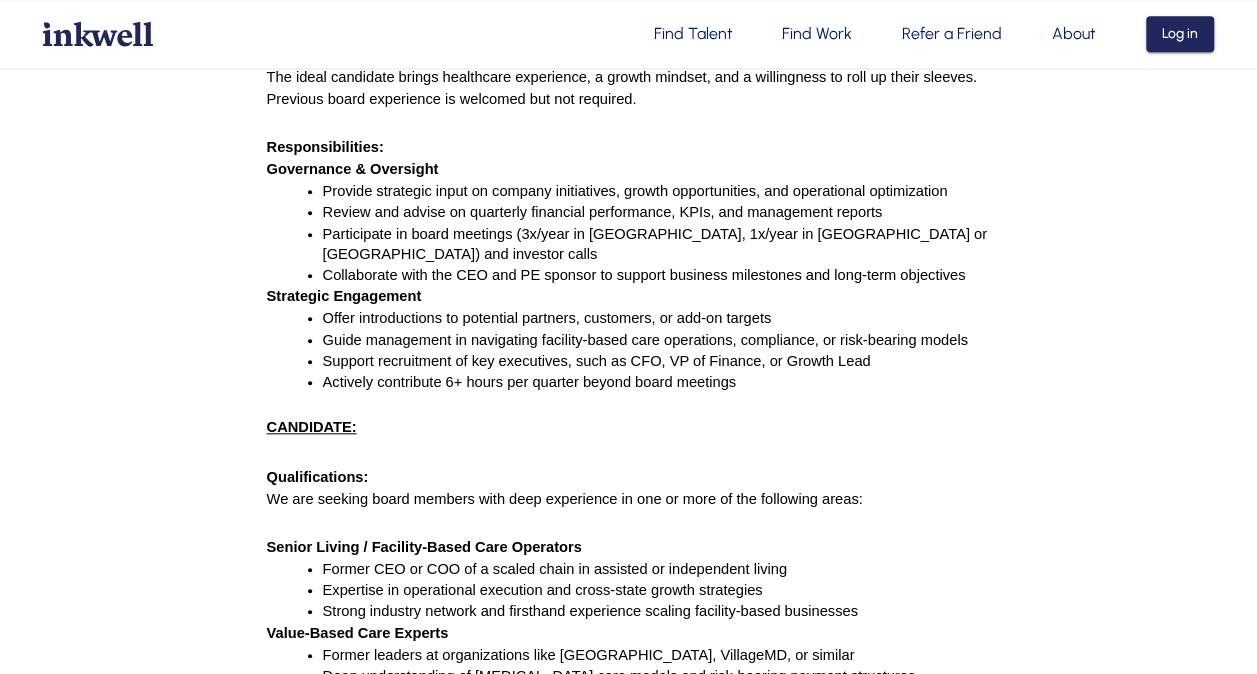 click on "Review and advise on quarterly financial performance, KPIs, and management reports" at bounding box center (603, 212) 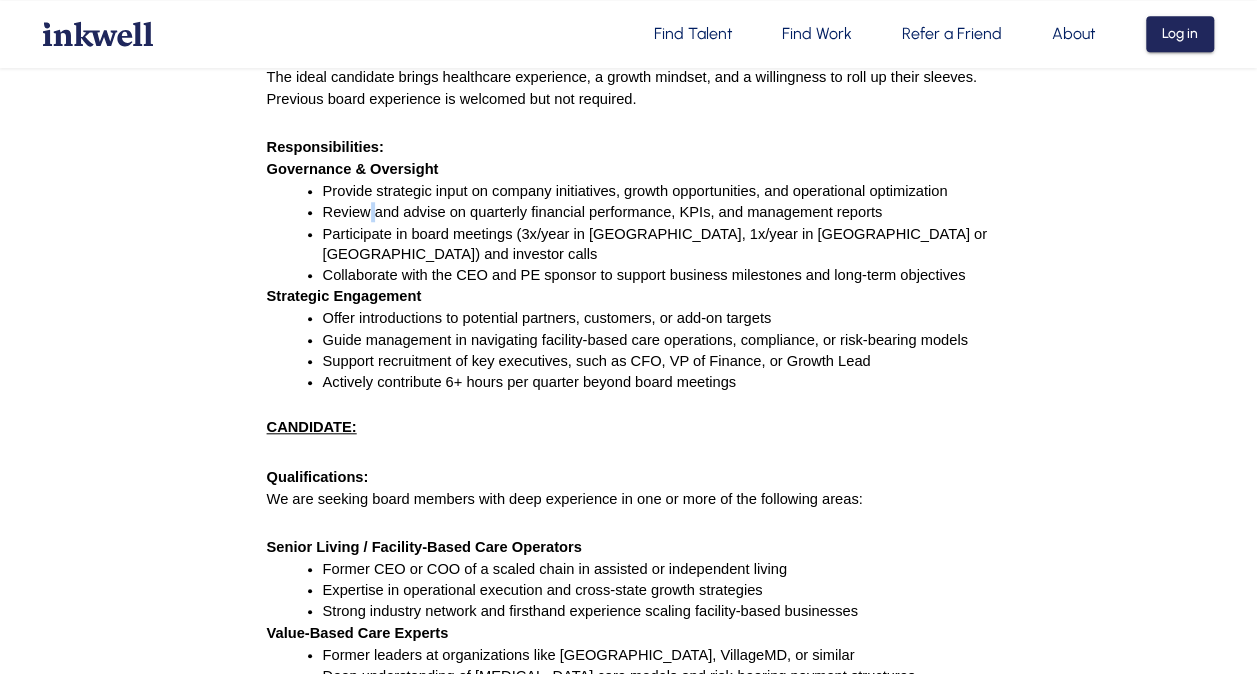 click on "Review and advise on quarterly financial performance, KPIs, and management reports" at bounding box center (603, 212) 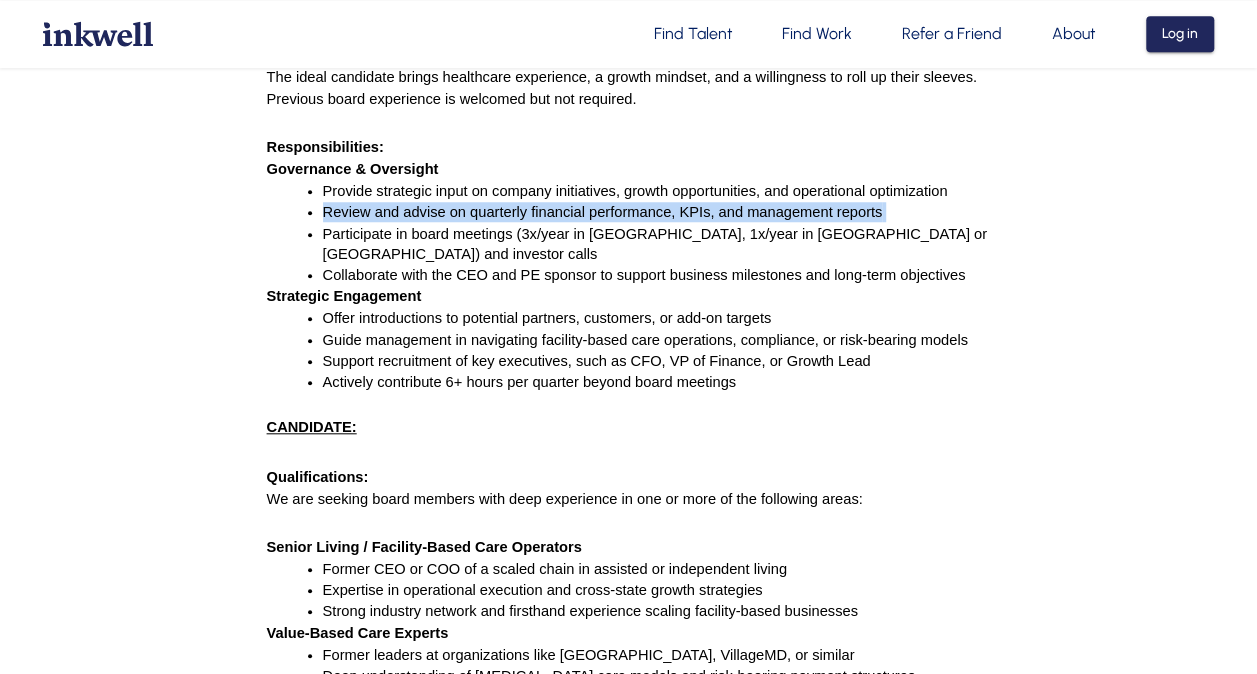 click on "Review and advise on quarterly financial performance, KPIs, and management reports" at bounding box center (603, 212) 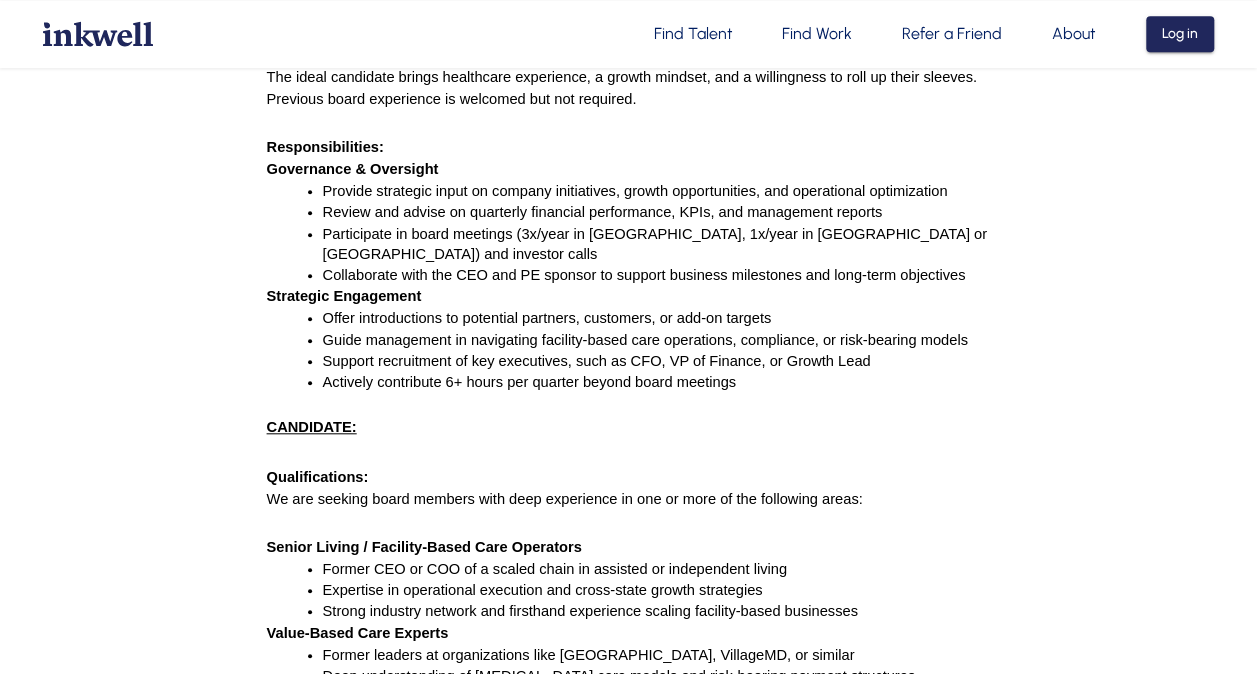 drag, startPoint x: 366, startPoint y: 187, endPoint x: 345, endPoint y: 215, distance: 35 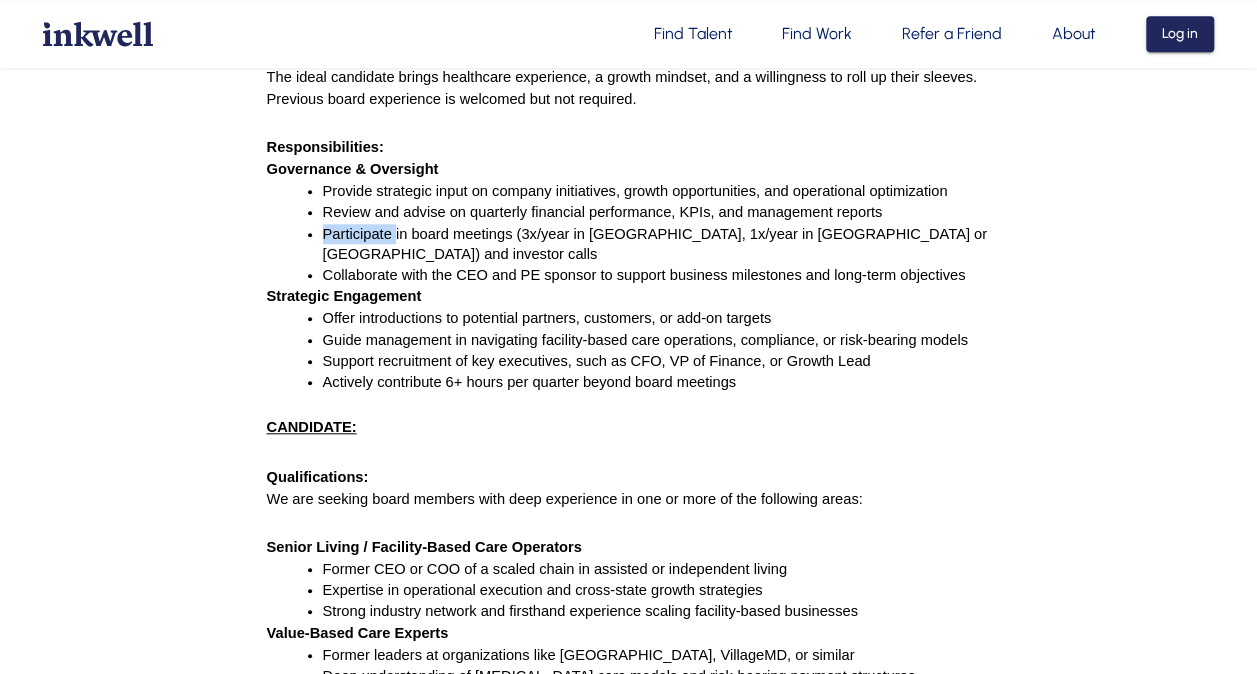 click on "Participate in board meetings (3x/year in [GEOGRAPHIC_DATA], 1x/year in [GEOGRAPHIC_DATA] or [GEOGRAPHIC_DATA]) and investor calls" at bounding box center (657, 244) 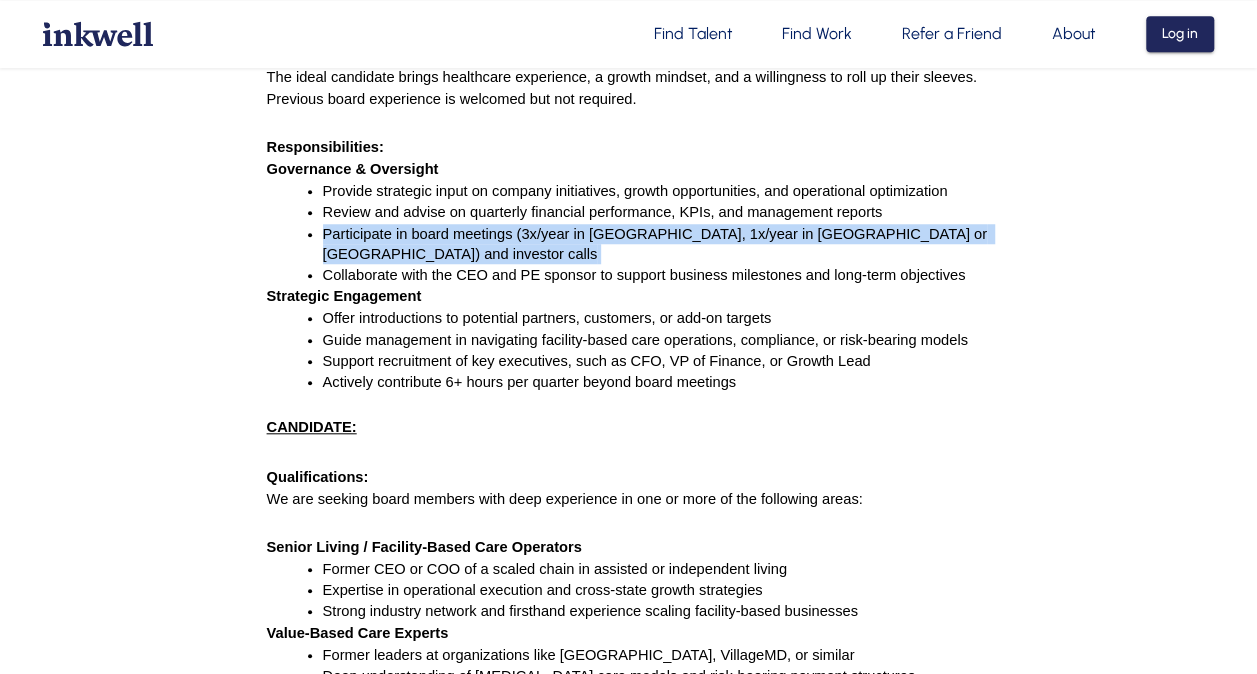 click on "Participate in board meetings (3x/year in [GEOGRAPHIC_DATA], 1x/year in [GEOGRAPHIC_DATA] or [GEOGRAPHIC_DATA]) and investor calls" at bounding box center [657, 244] 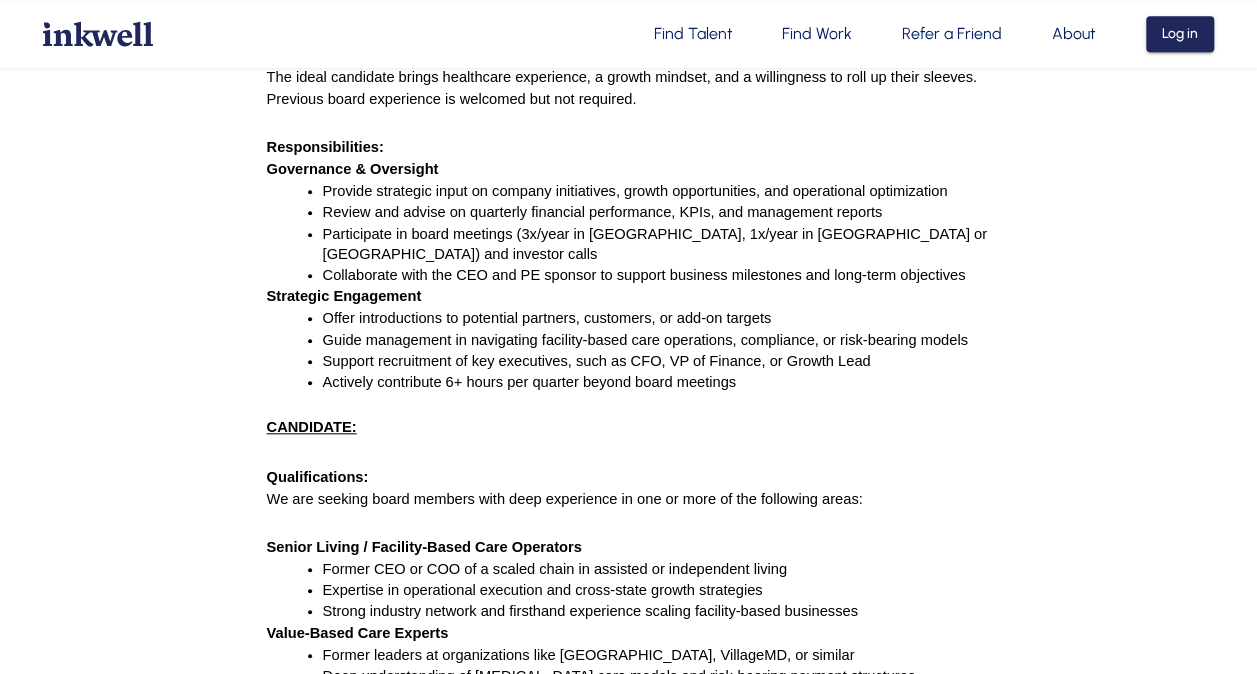 click on "Strategic Engagement" at bounding box center [629, 296] 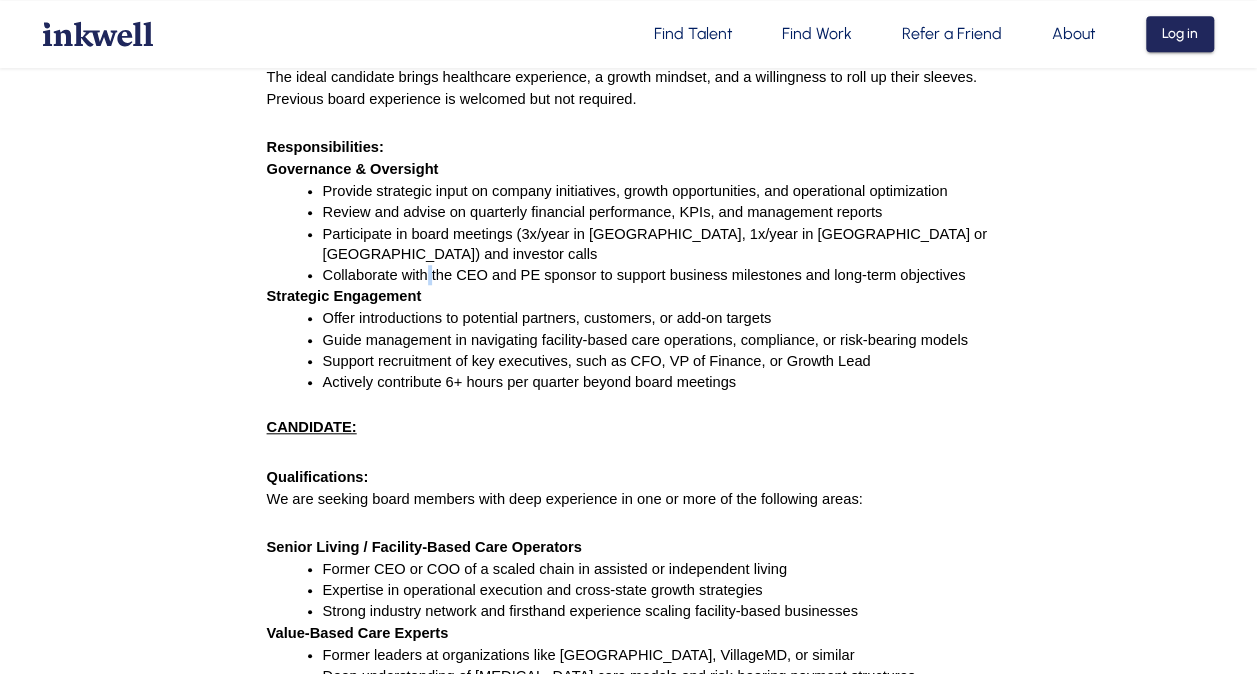 click on "Collaborate with the CEO and PE sponsor to support business milestones and long-term objectives" at bounding box center [644, 275] 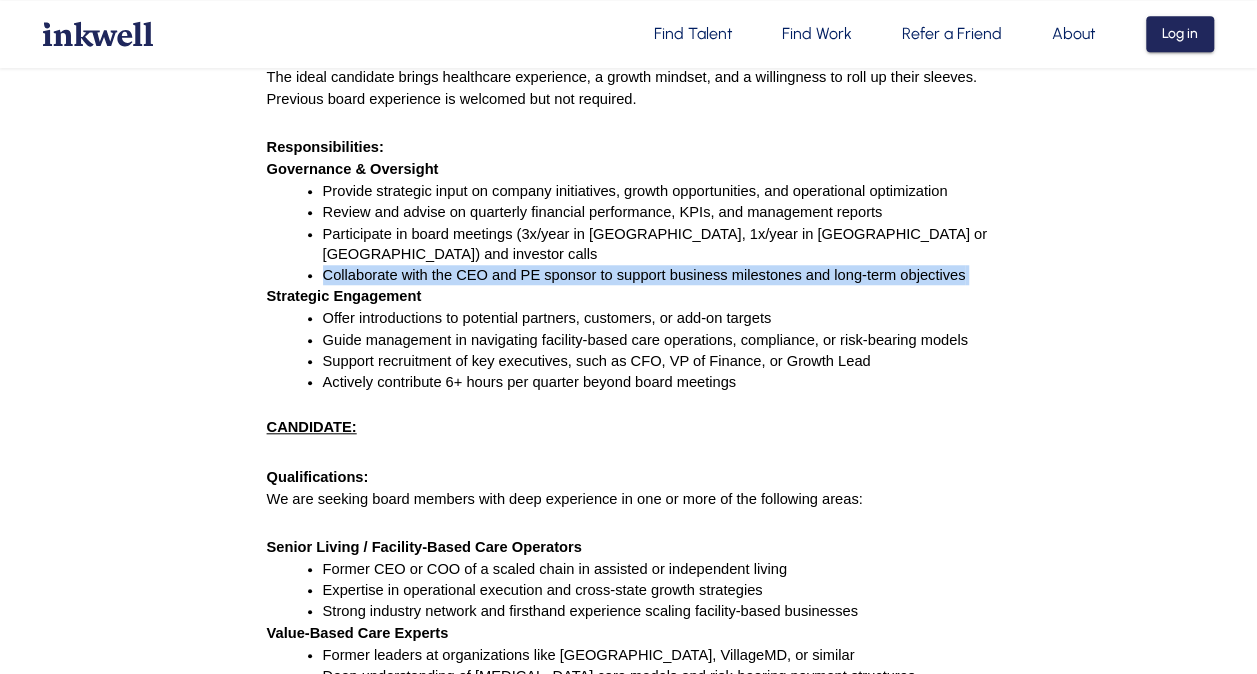 click on "Collaborate with the CEO and PE sponsor to support business milestones and long-term objectives" at bounding box center [644, 275] 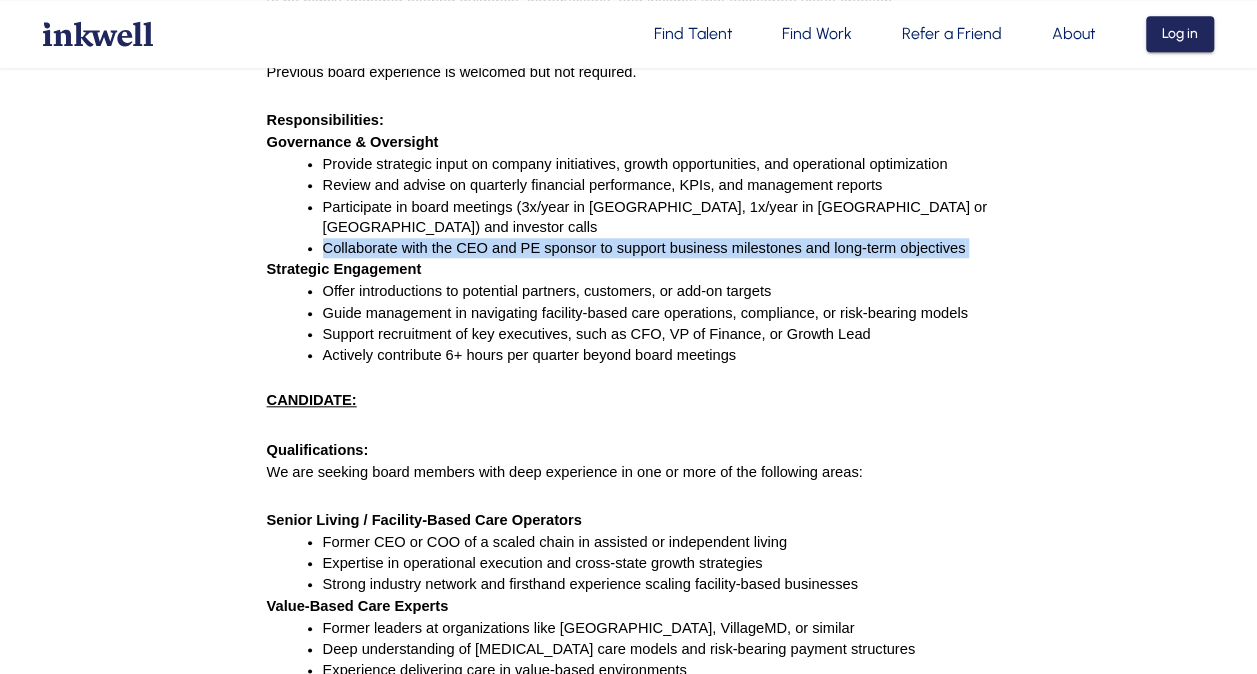 scroll, scrollTop: 779, scrollLeft: 0, axis: vertical 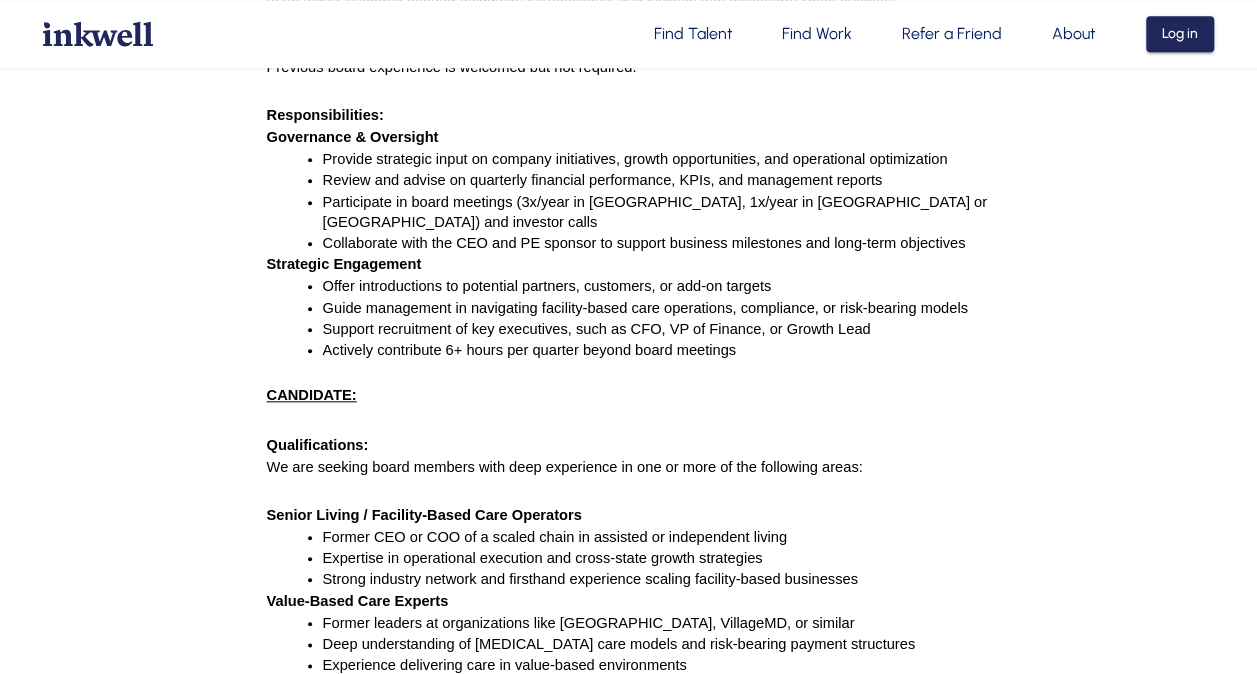 click on "Offer introductions to potential partners, customers, or add-on targets" at bounding box center [547, 286] 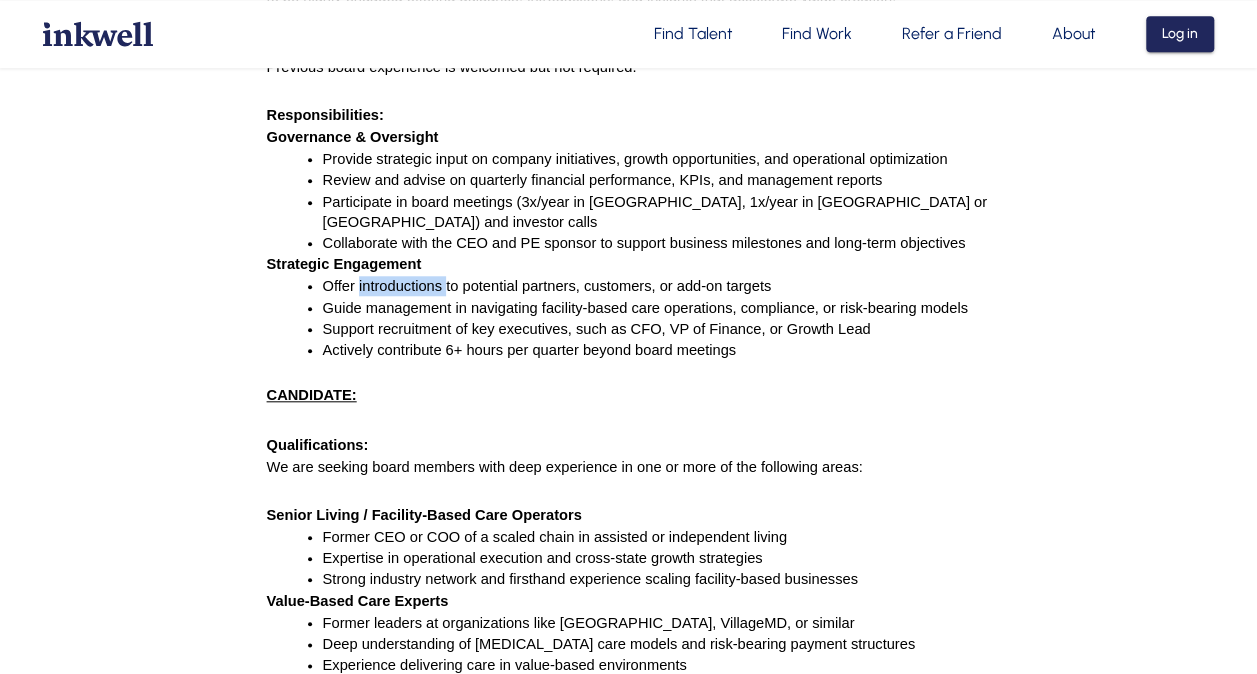 click on "Offer introductions to potential partners, customers, or add-on targets" at bounding box center (547, 286) 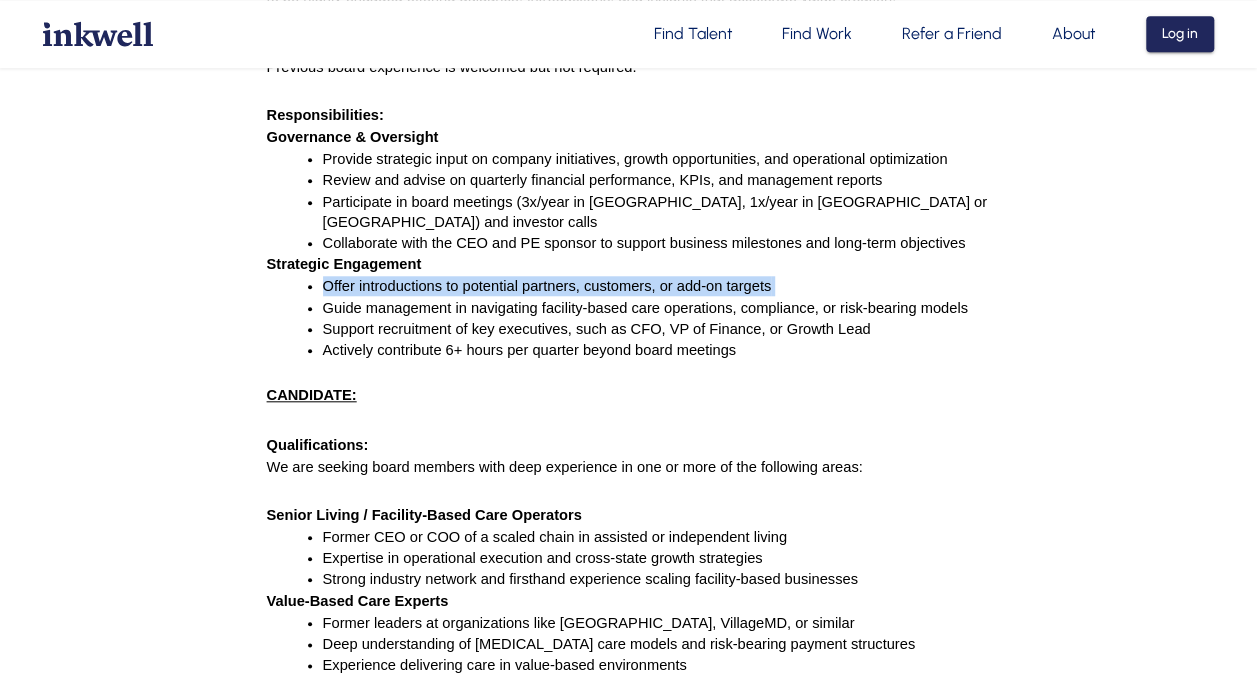 click on "Offer introductions to potential partners, customers, or add-on targets" at bounding box center [547, 286] 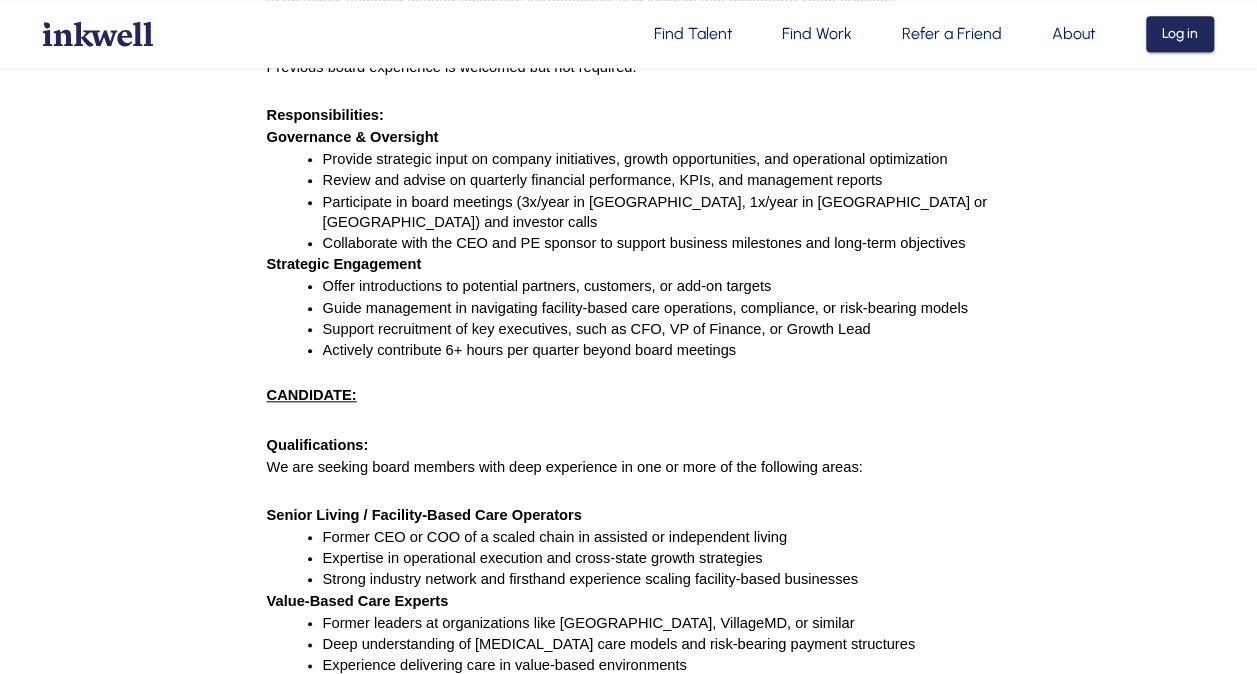 drag, startPoint x: 386, startPoint y: 246, endPoint x: 348, endPoint y: 268, distance: 43.908997 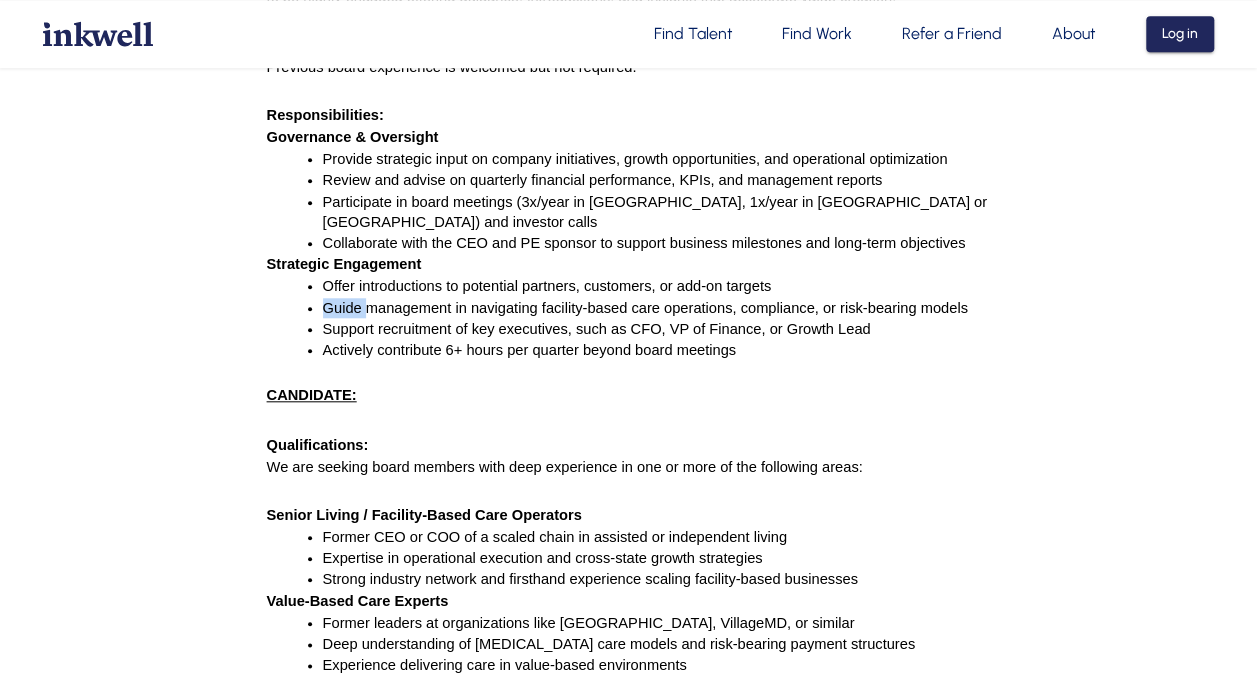 click on "Guide management in navigating facility-based care operations, compliance, or risk-bearing models" at bounding box center [645, 308] 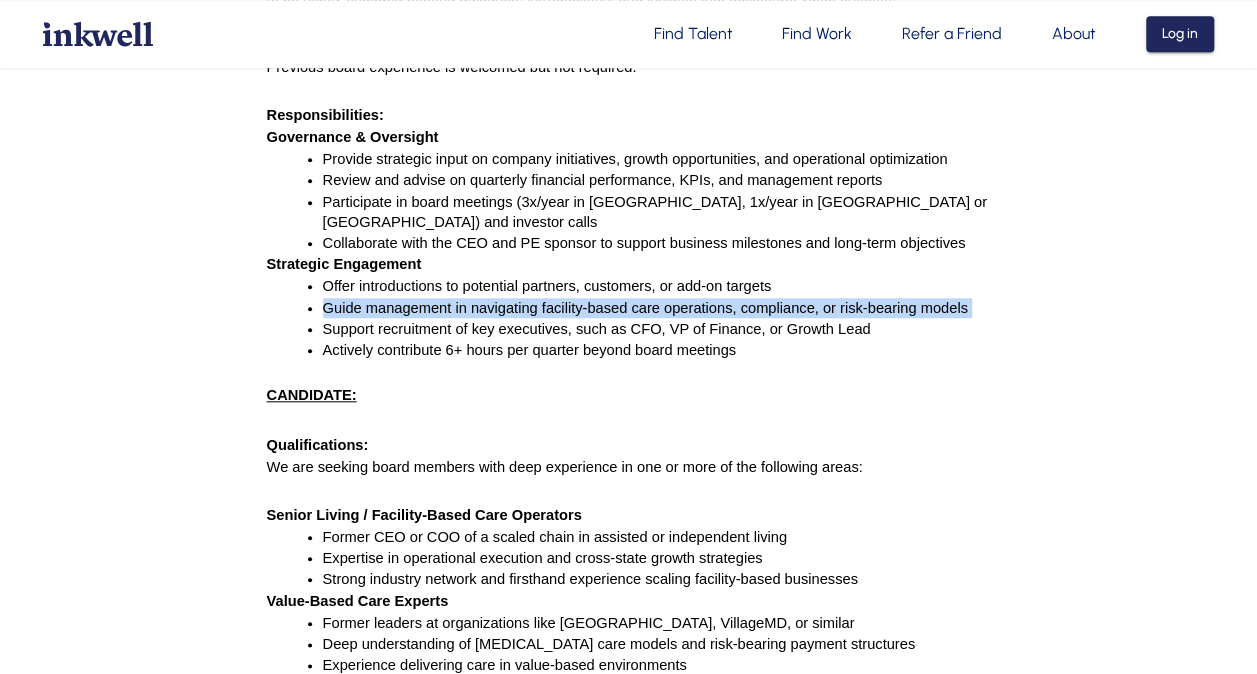 click on "Guide management in navigating facility-based care operations, compliance, or risk-bearing models" at bounding box center [645, 308] 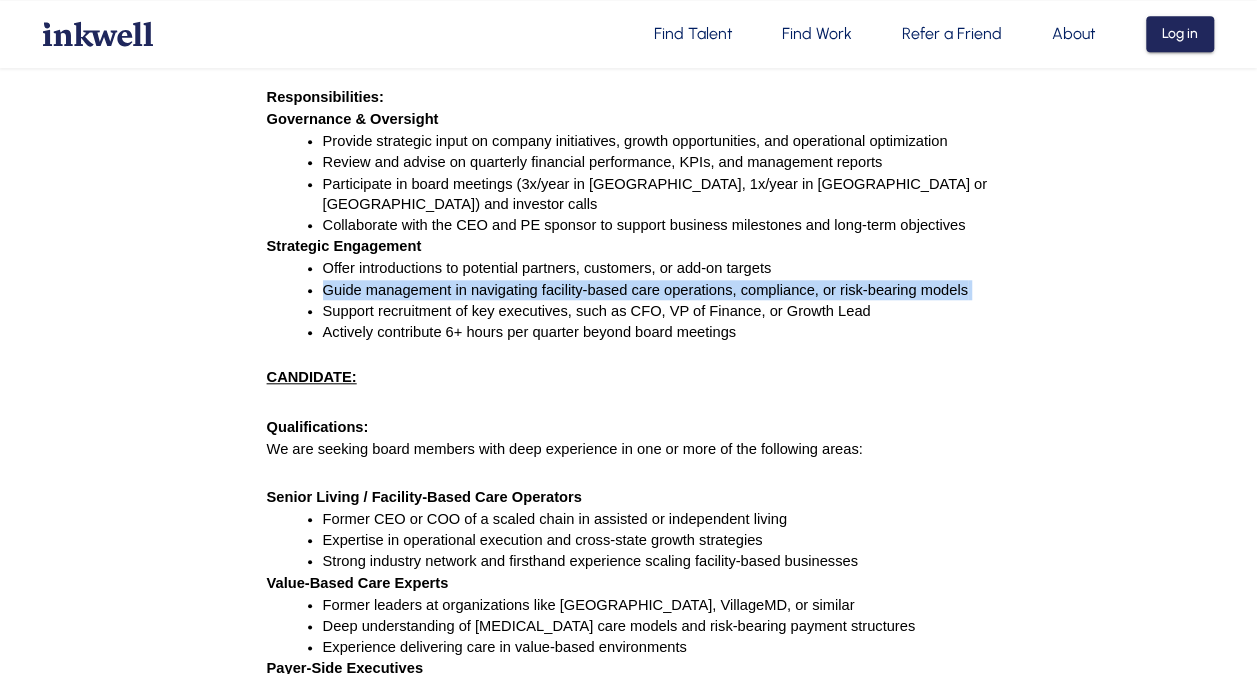 scroll, scrollTop: 825, scrollLeft: 0, axis: vertical 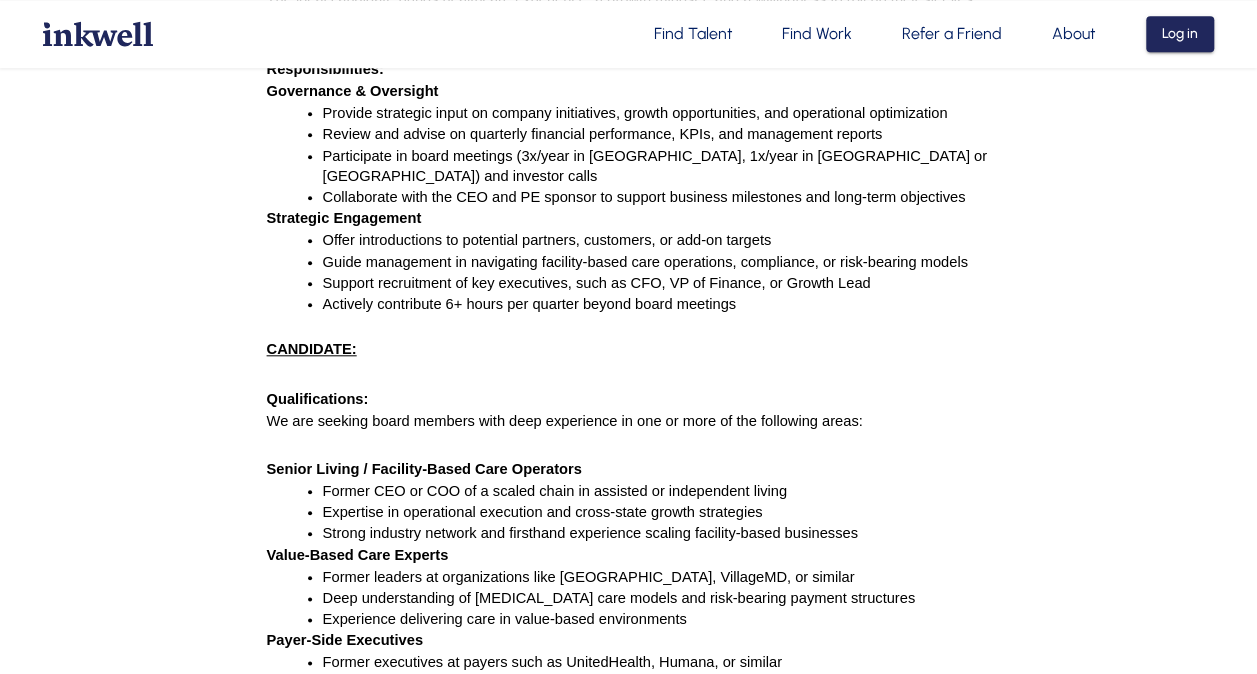click on "Support recruitment of key executives, such as CFO, VP of Finance, or Growth Lead" at bounding box center [597, 283] 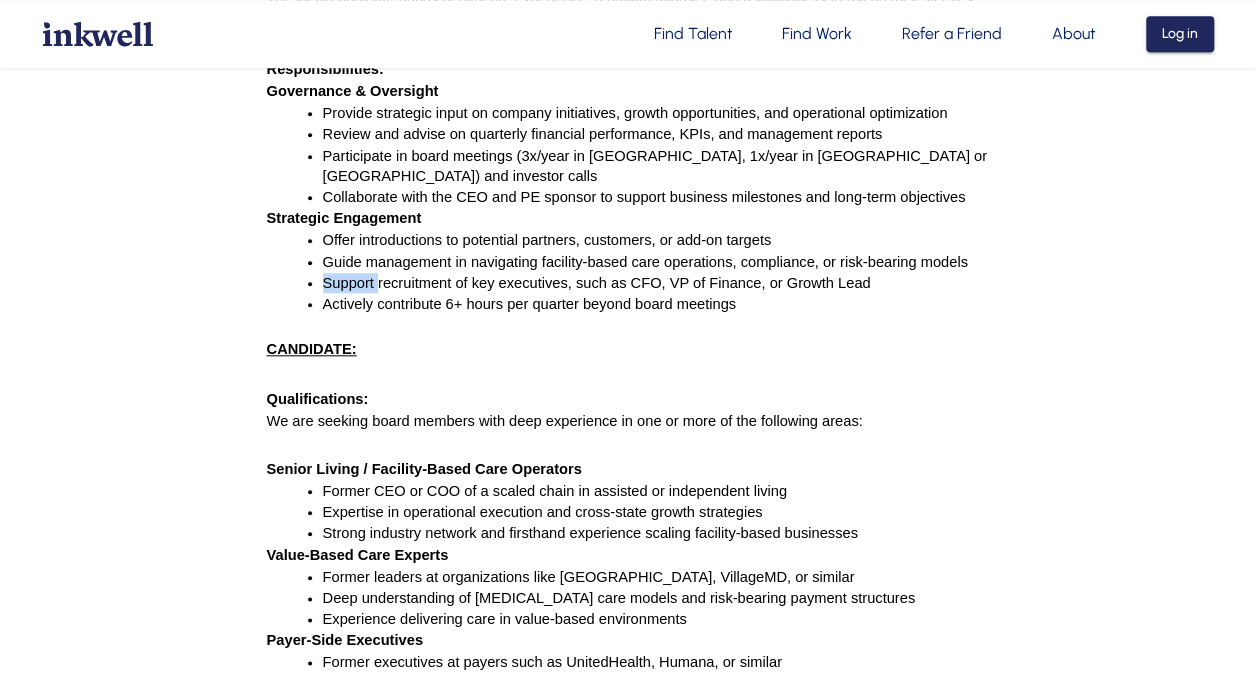 click on "Support recruitment of key executives, such as CFO, VP of Finance, or Growth Lead" at bounding box center (597, 283) 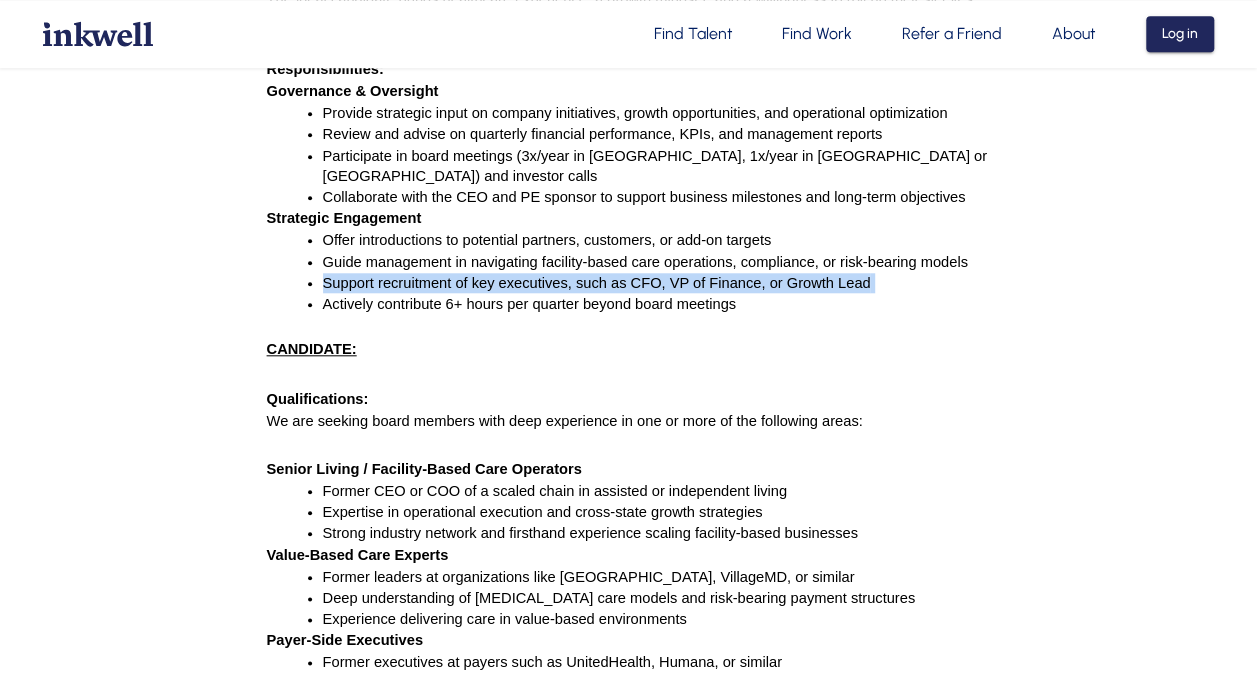 click on "Support recruitment of key executives, such as CFO, VP of Finance, or Growth Lead" at bounding box center (597, 283) 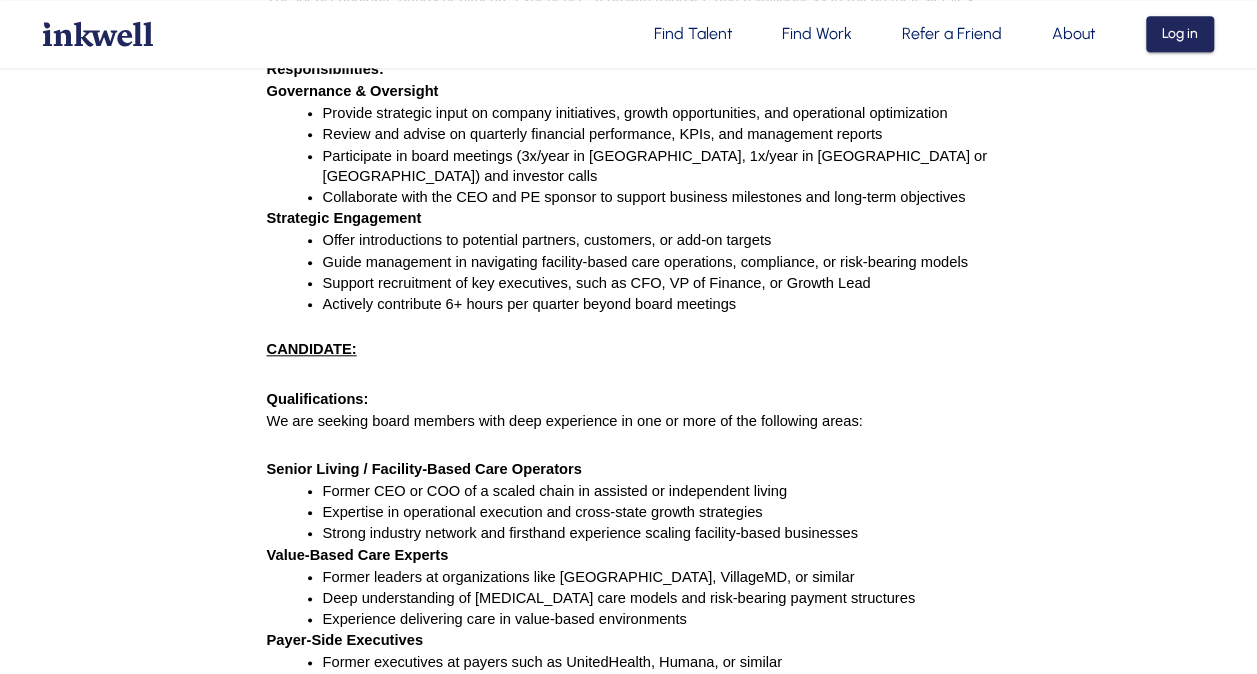 drag, startPoint x: 360, startPoint y: 246, endPoint x: 532, endPoint y: 290, distance: 177.53873 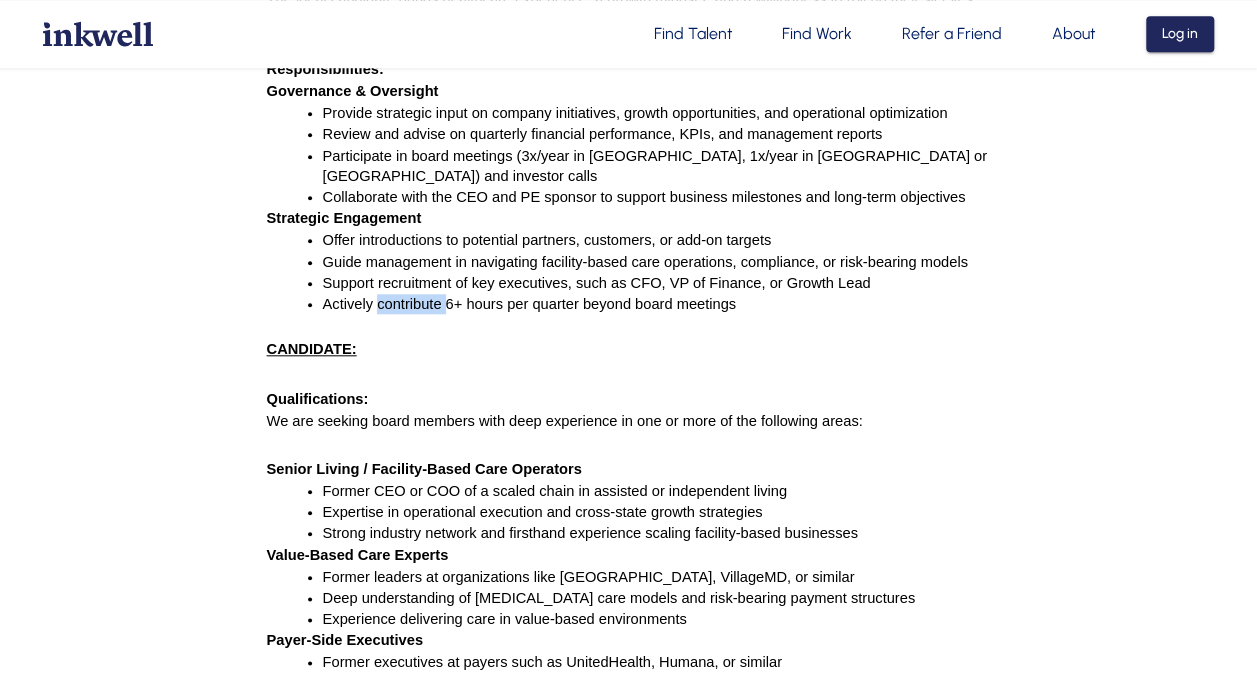 click on "Actively contribute 6+ hours per quarter beyond board meetings" at bounding box center (529, 304) 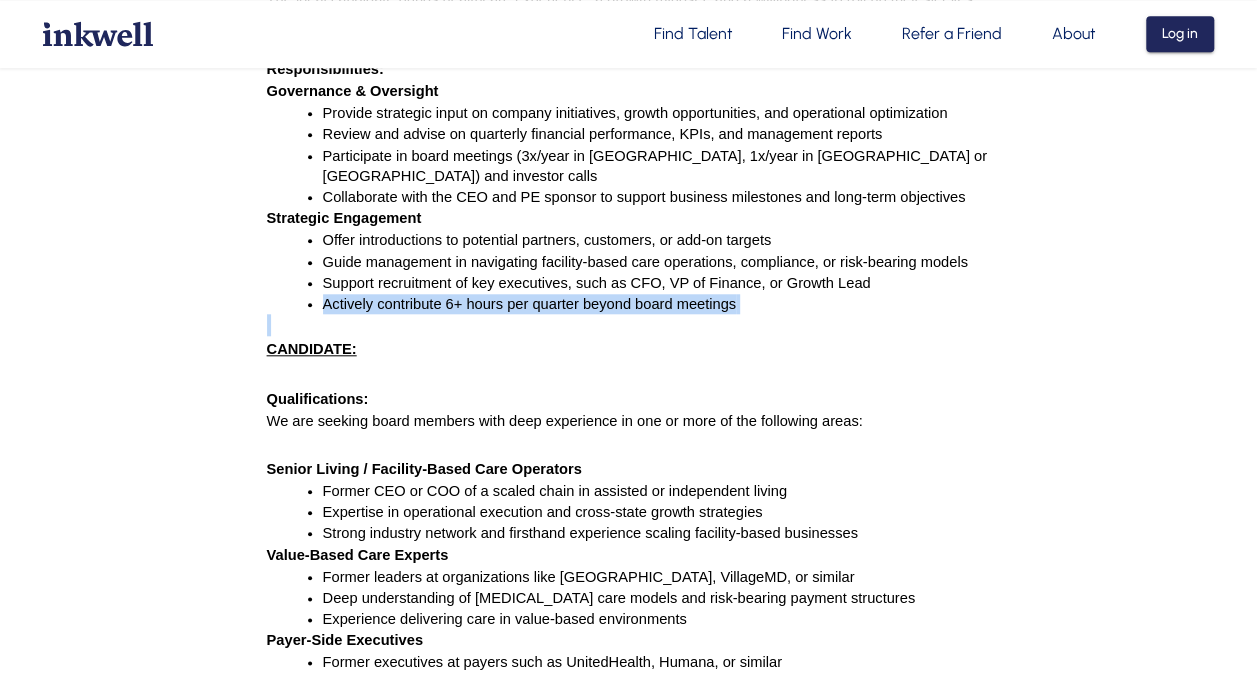 click on "Actively contribute 6+ hours per quarter beyond board meetings" at bounding box center [529, 304] 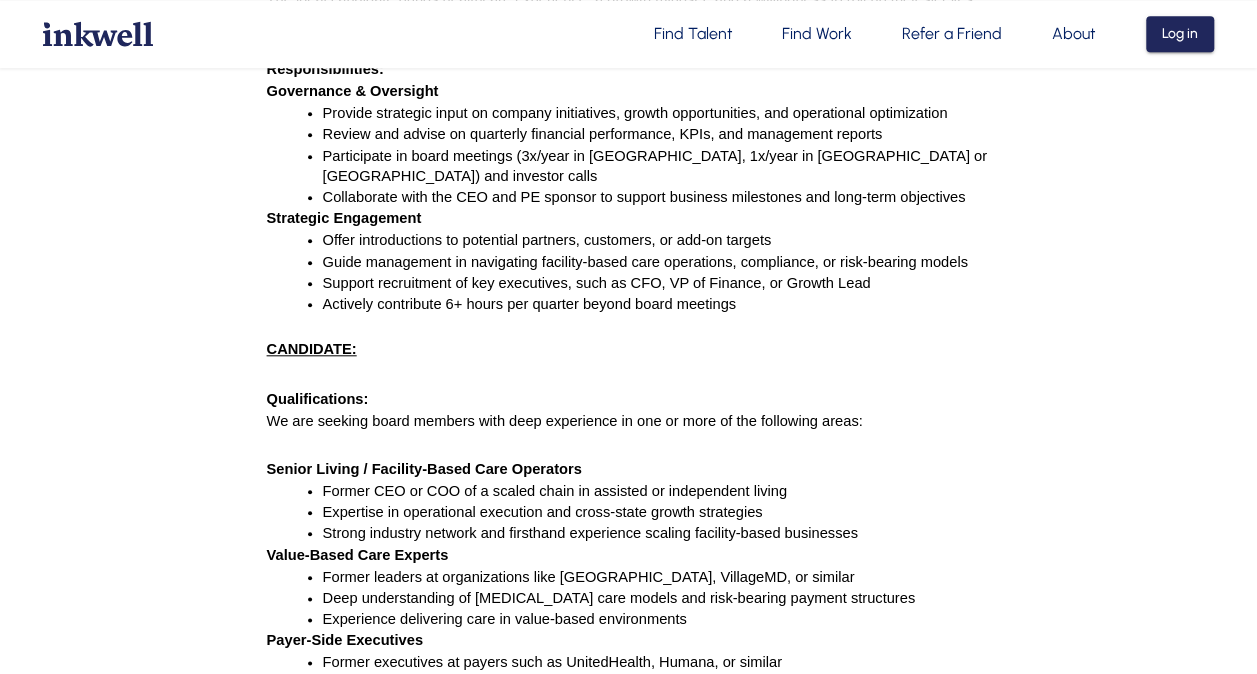 drag, startPoint x: 394, startPoint y: 272, endPoint x: 462, endPoint y: 328, distance: 88.09086 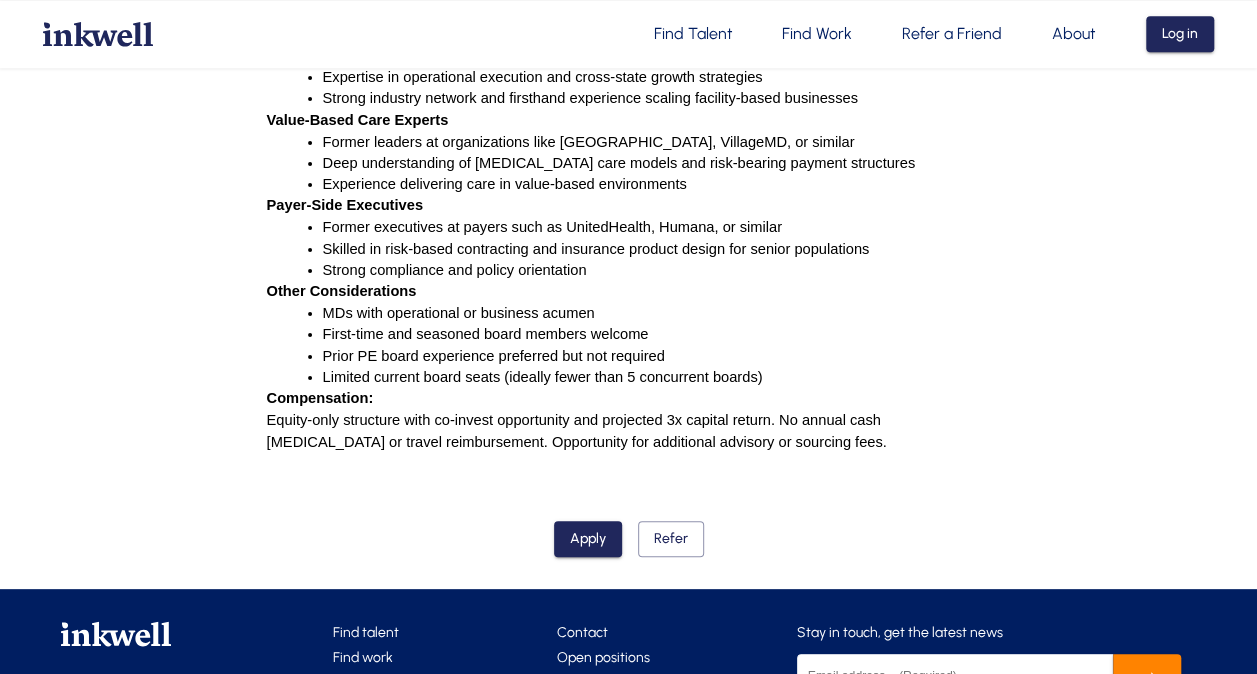 scroll, scrollTop: 1261, scrollLeft: 0, axis: vertical 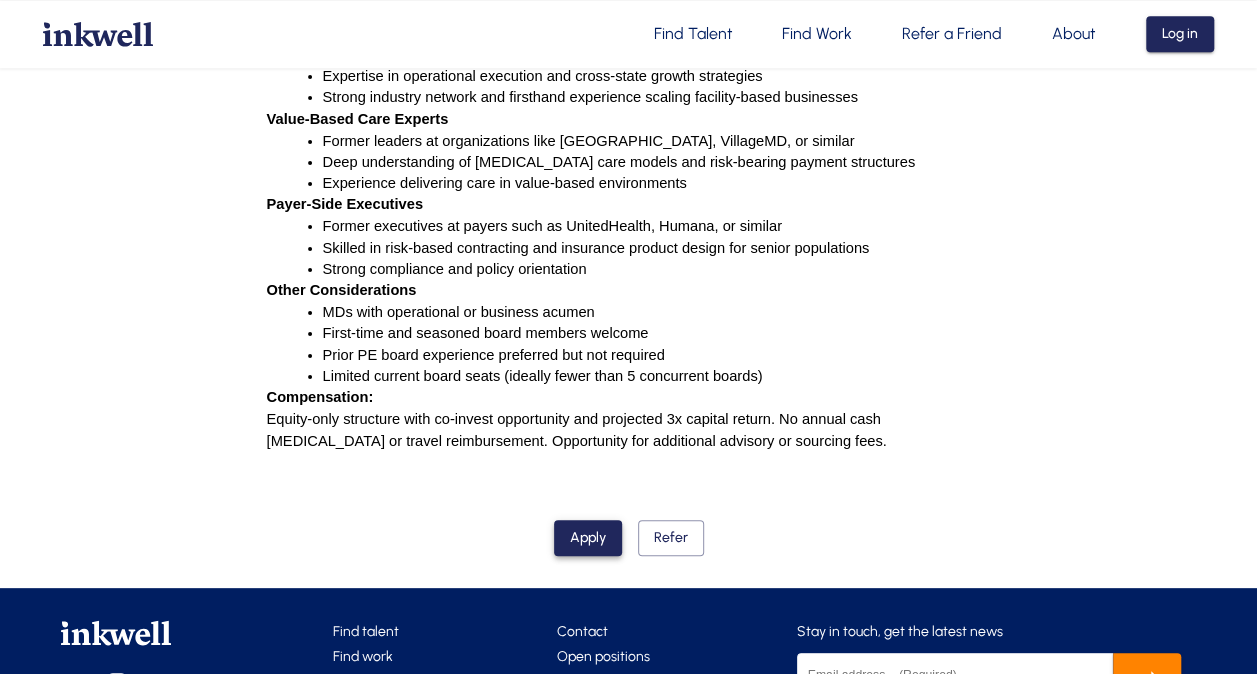 click on "Apply" at bounding box center [588, 538] 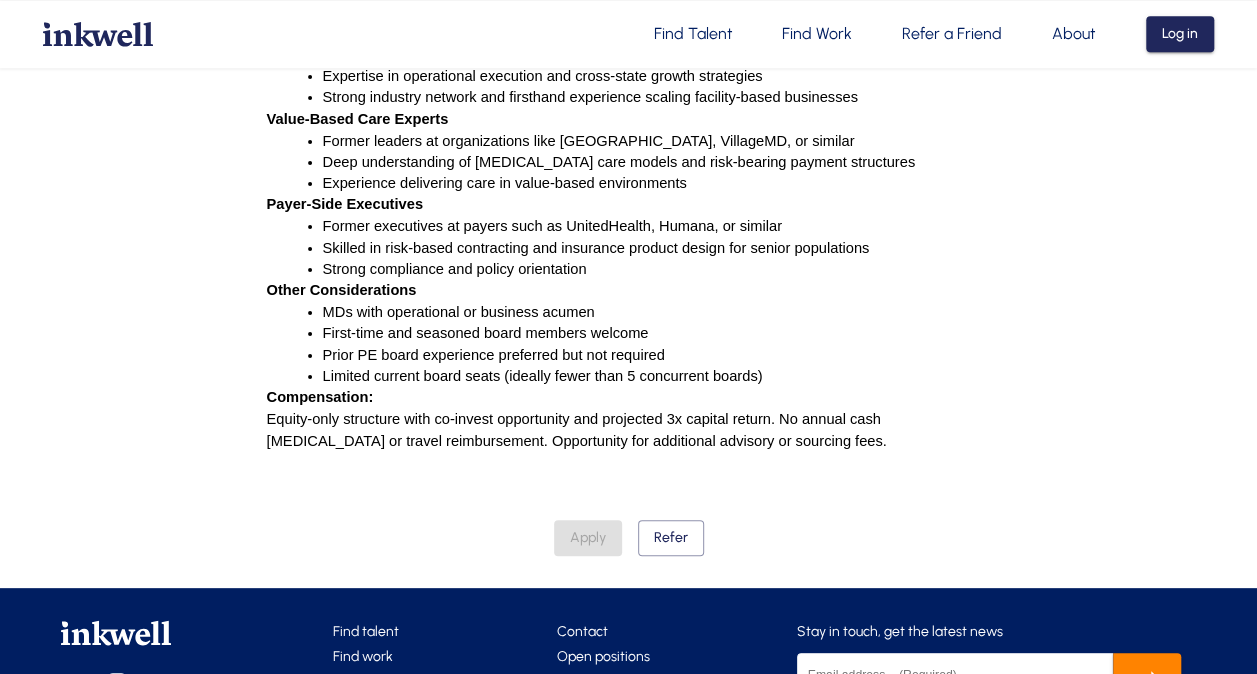 scroll, scrollTop: 0, scrollLeft: 0, axis: both 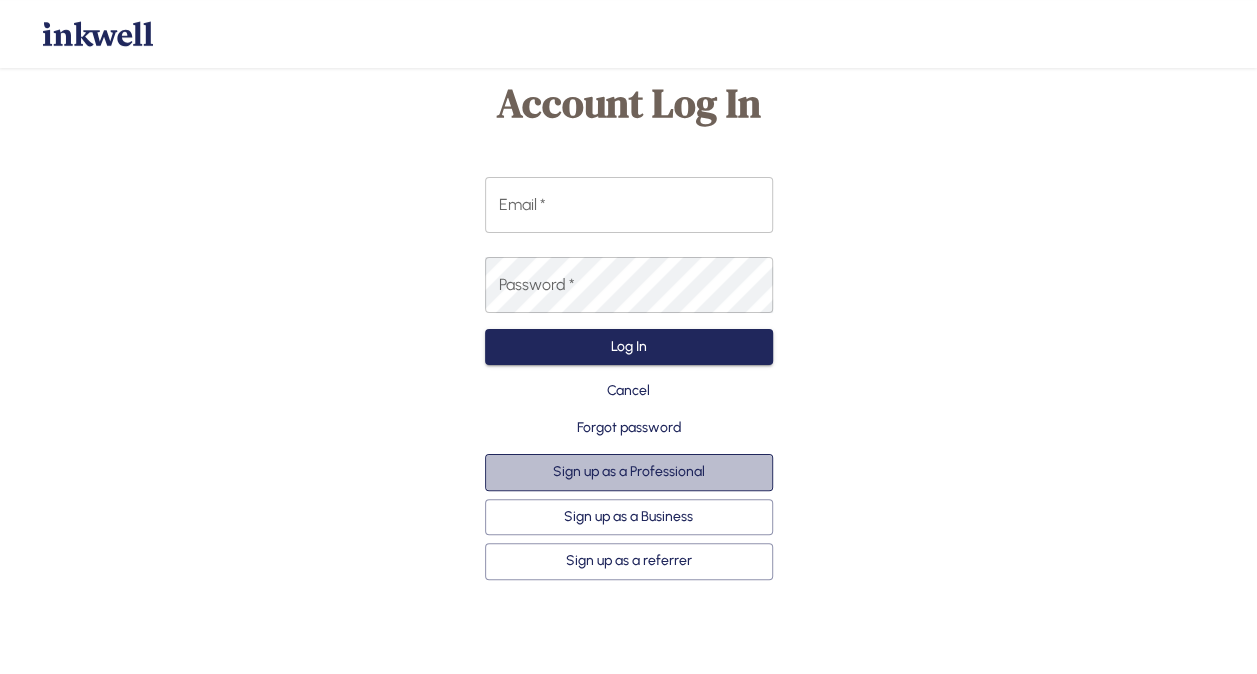click on "Sign up as a Professional" at bounding box center [629, 472] 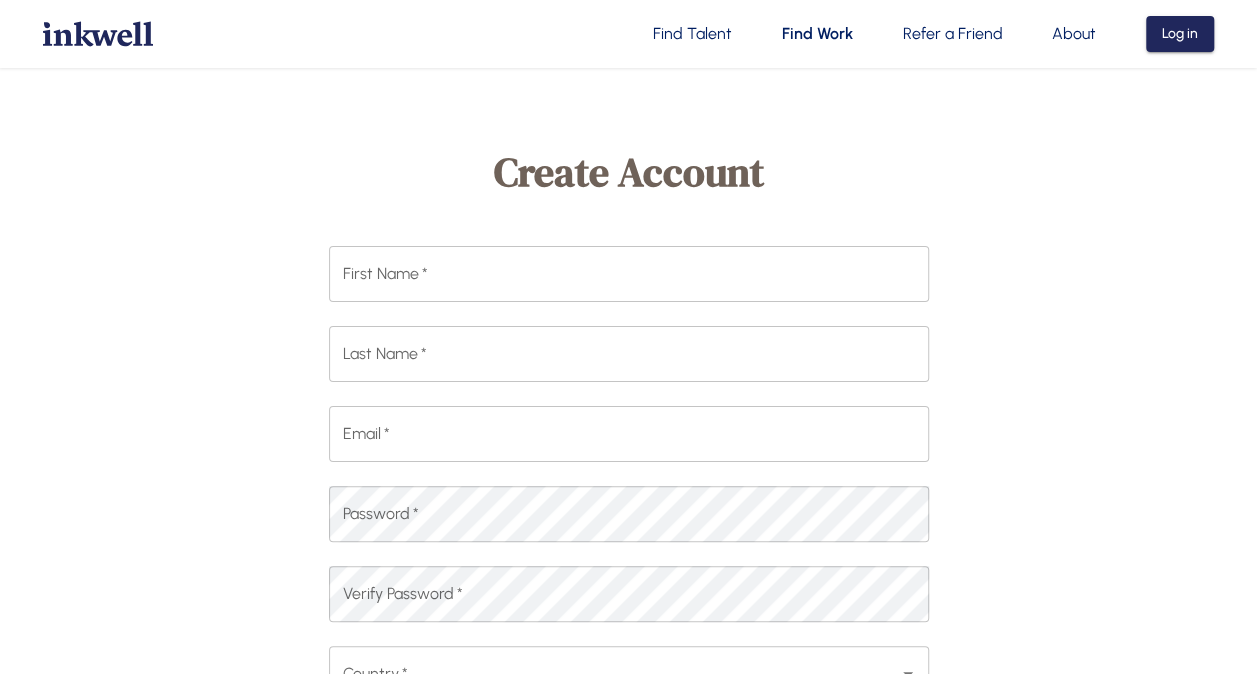 click on "First Name   *" at bounding box center [629, 274] 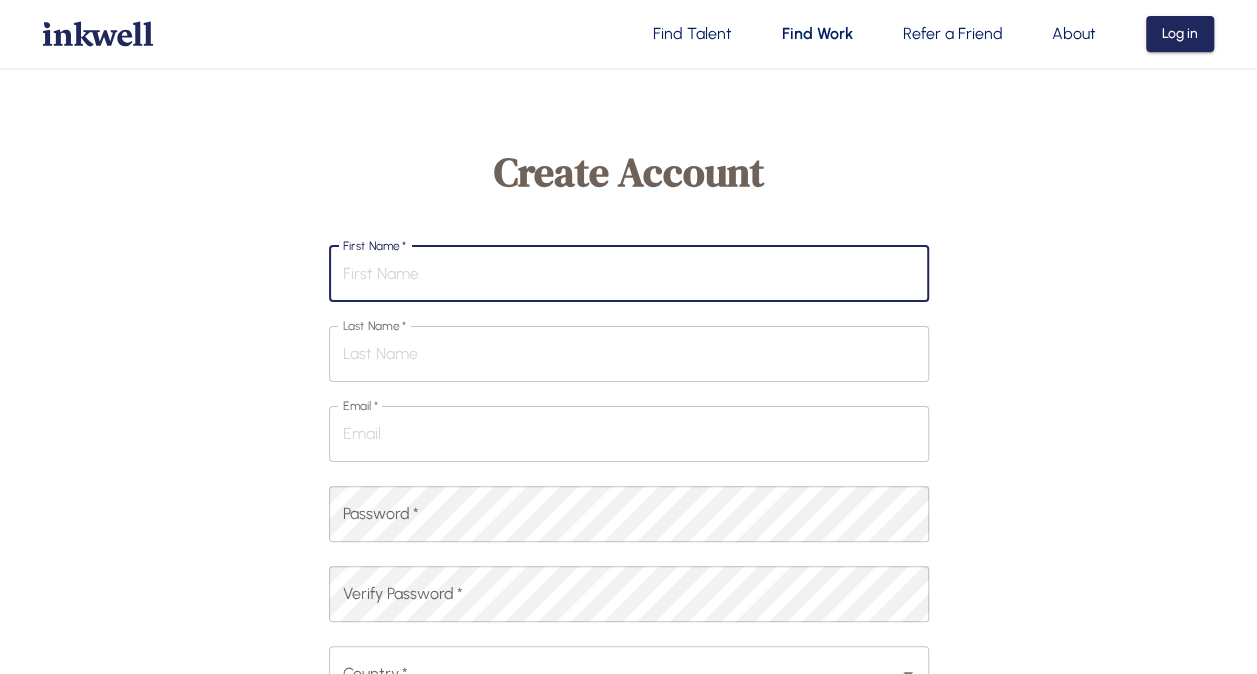 type on "Ashley" 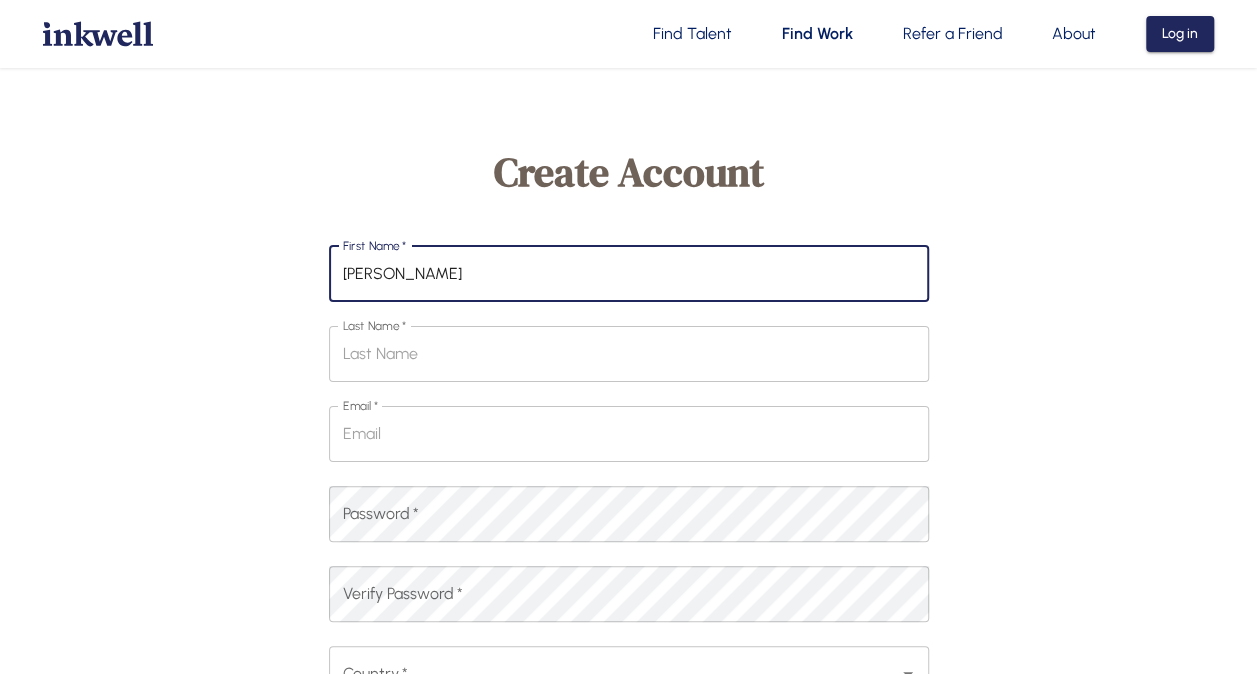 type on "Carson" 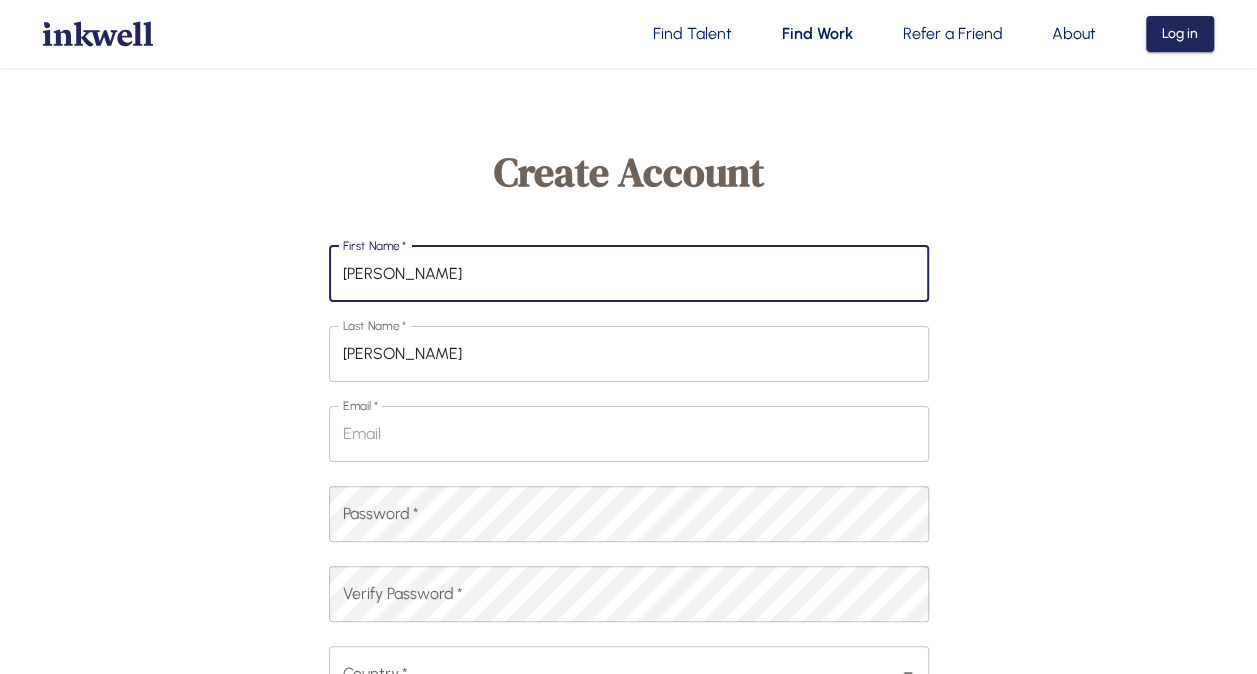 type on "ashleysusansmith@gmail.com" 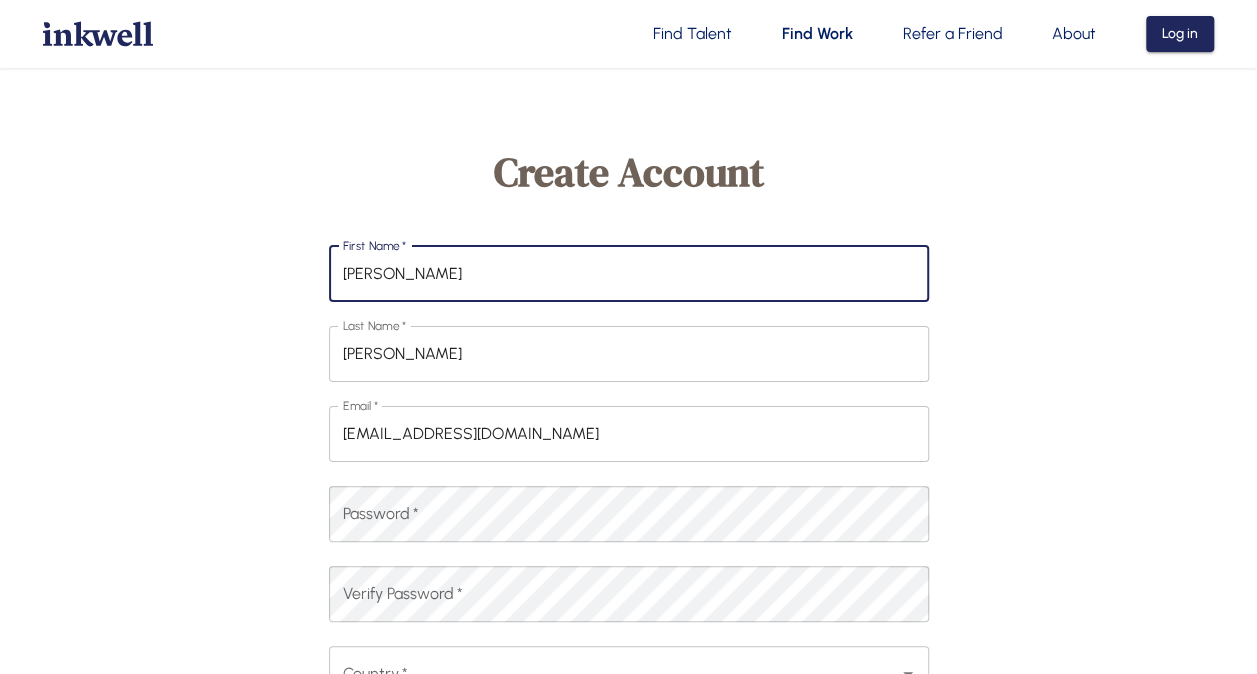 type on "US" 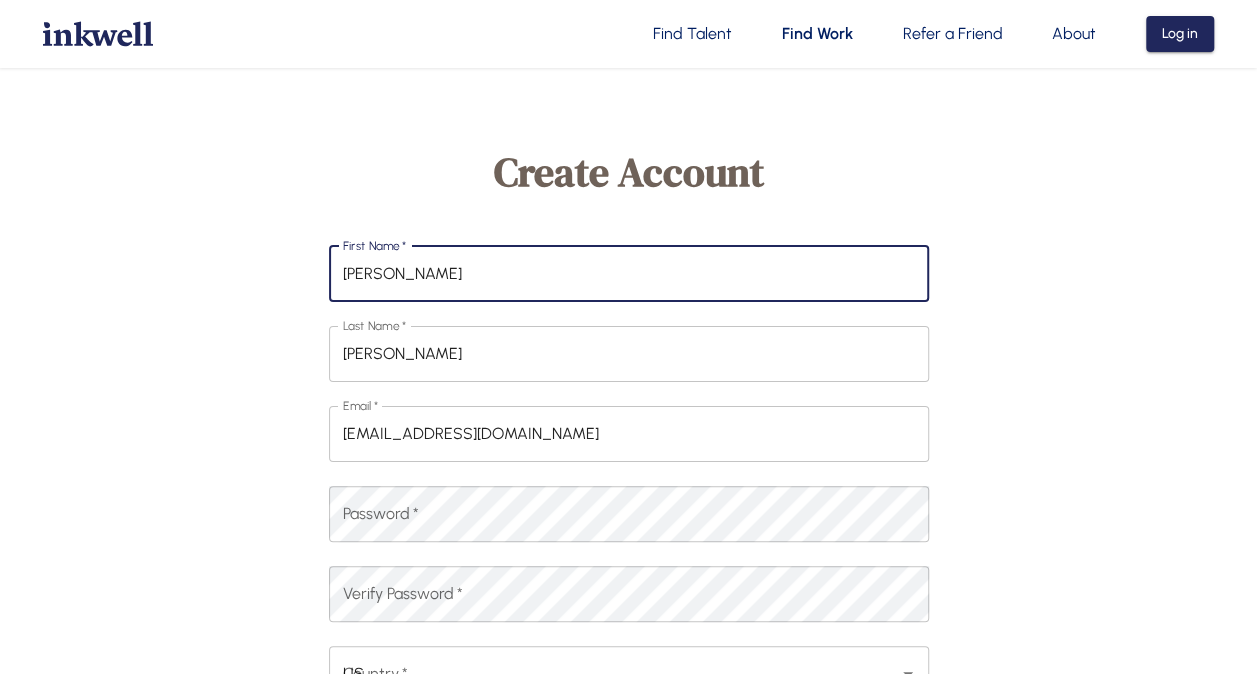 type on "Seattle, WA, USA" 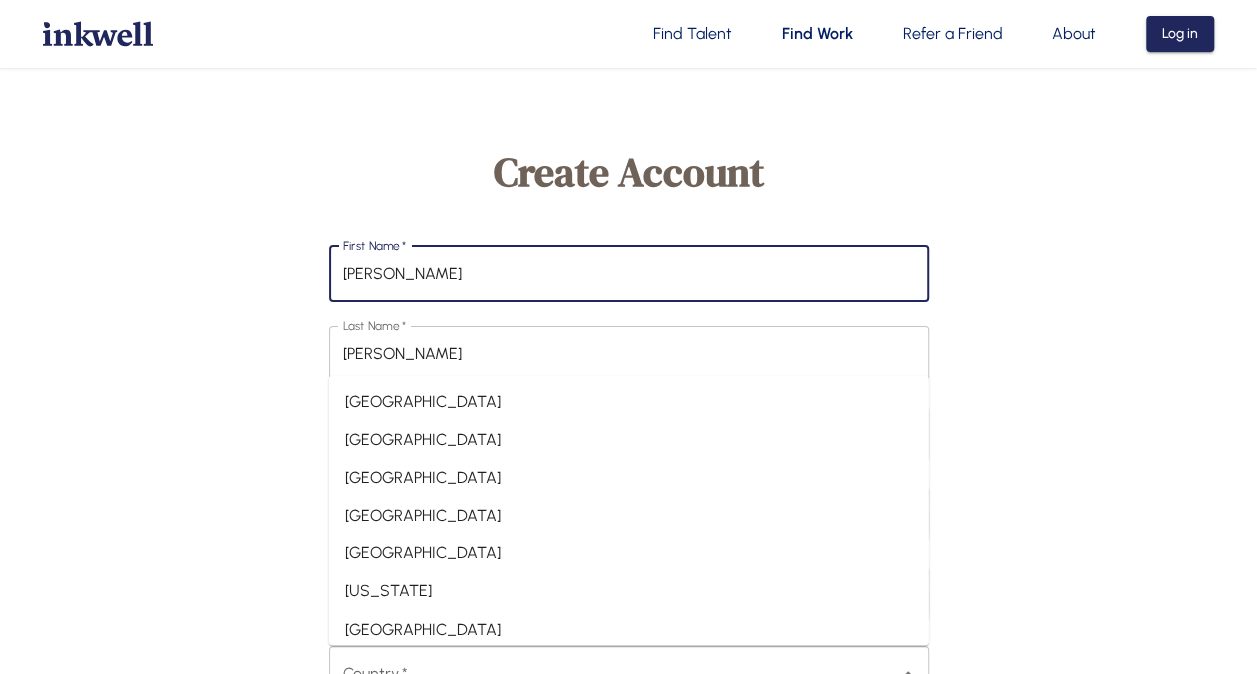 click on "United States of America" at bounding box center [629, 403] 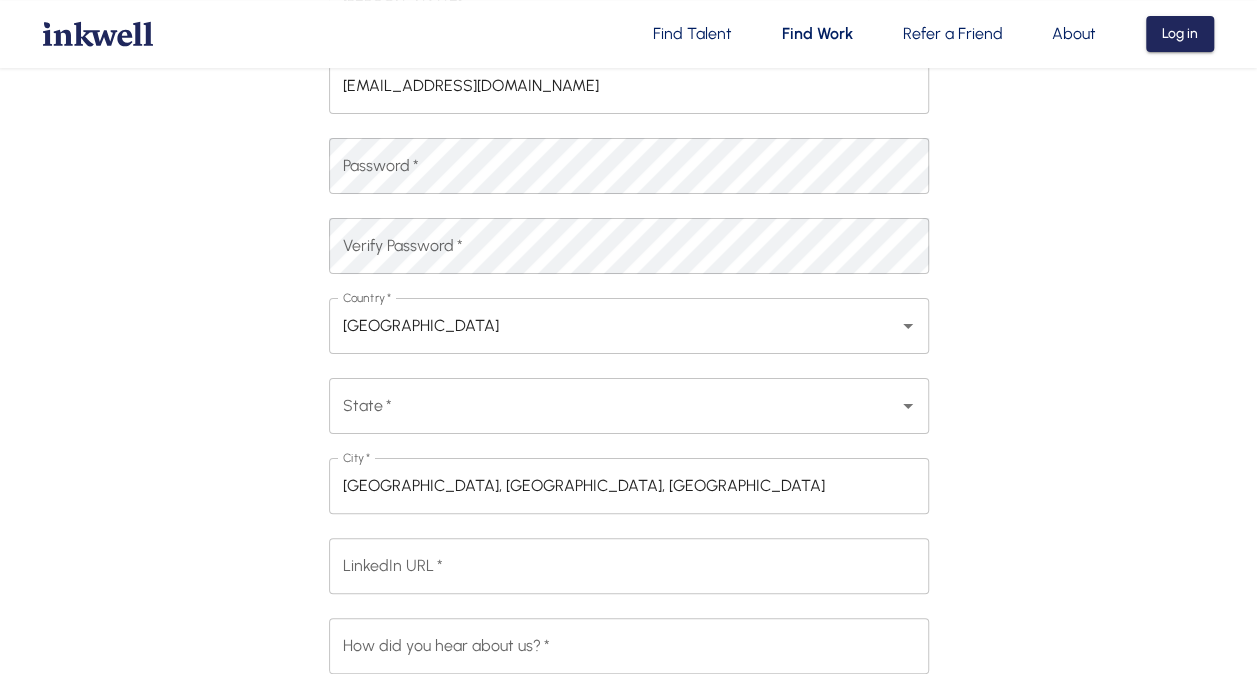 scroll, scrollTop: 347, scrollLeft: 0, axis: vertical 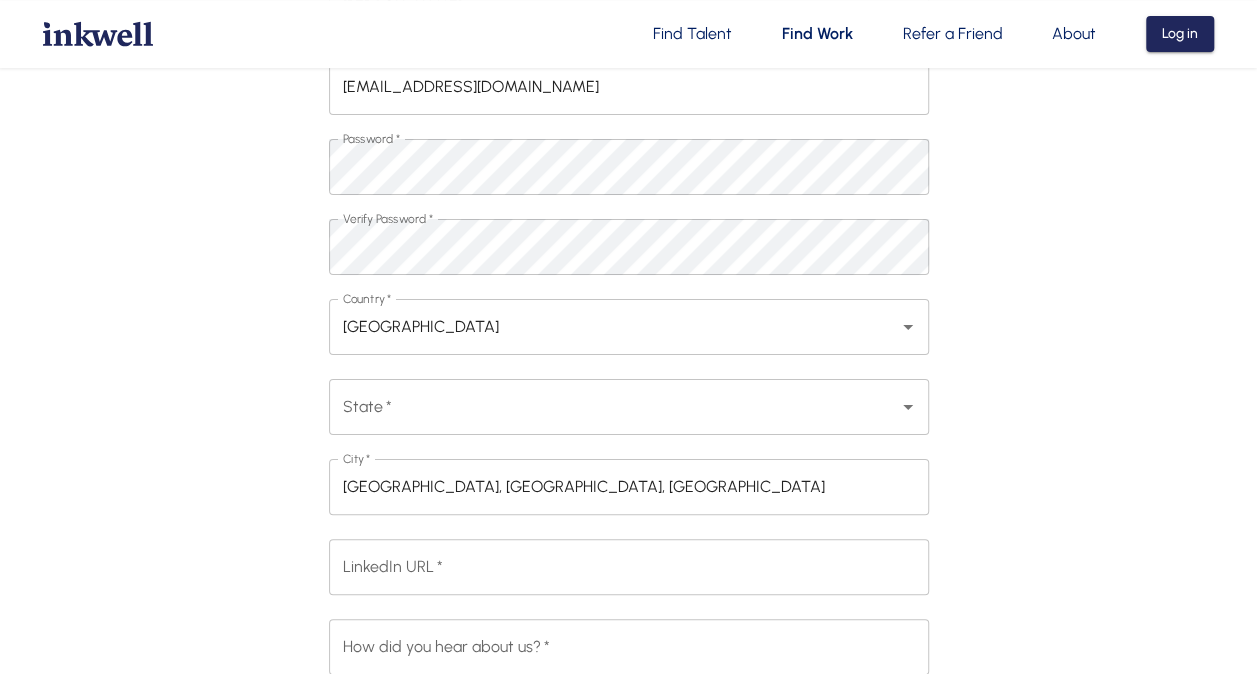 click on "First Name   * Ashley First Name   * Last Name   * Carson Last Name   * Email   * ashleysusansmith@gmail.com Email   * Password   * Password   * Verify Password   * Verify Password   * Country   * United States of America Country   * State   * State   * City   * Seattle, WA, USA City   * LinkedIn URL   * LinkedIn URL   * How did you hear about us?   * How did you hear about us?   * Yes I would like to receive updates, offers, and promotions from Inkwell via SMS. Submit" at bounding box center [629, 351] 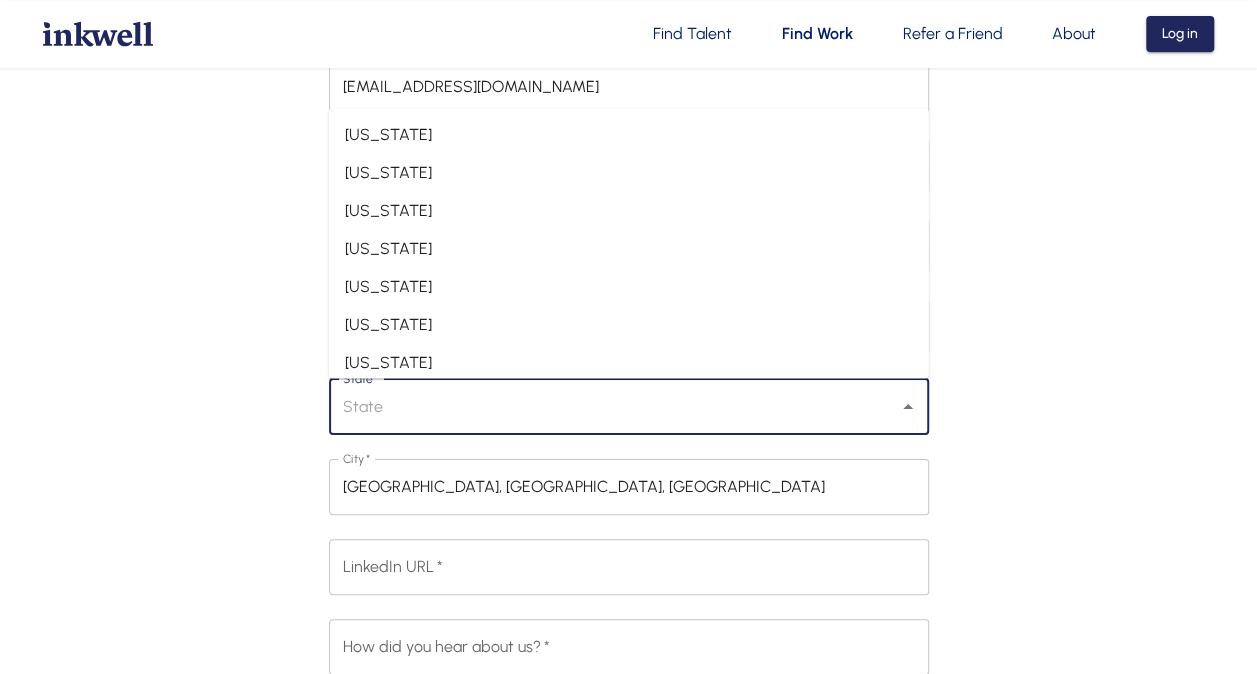 click on "State   *" at bounding box center [614, 407] 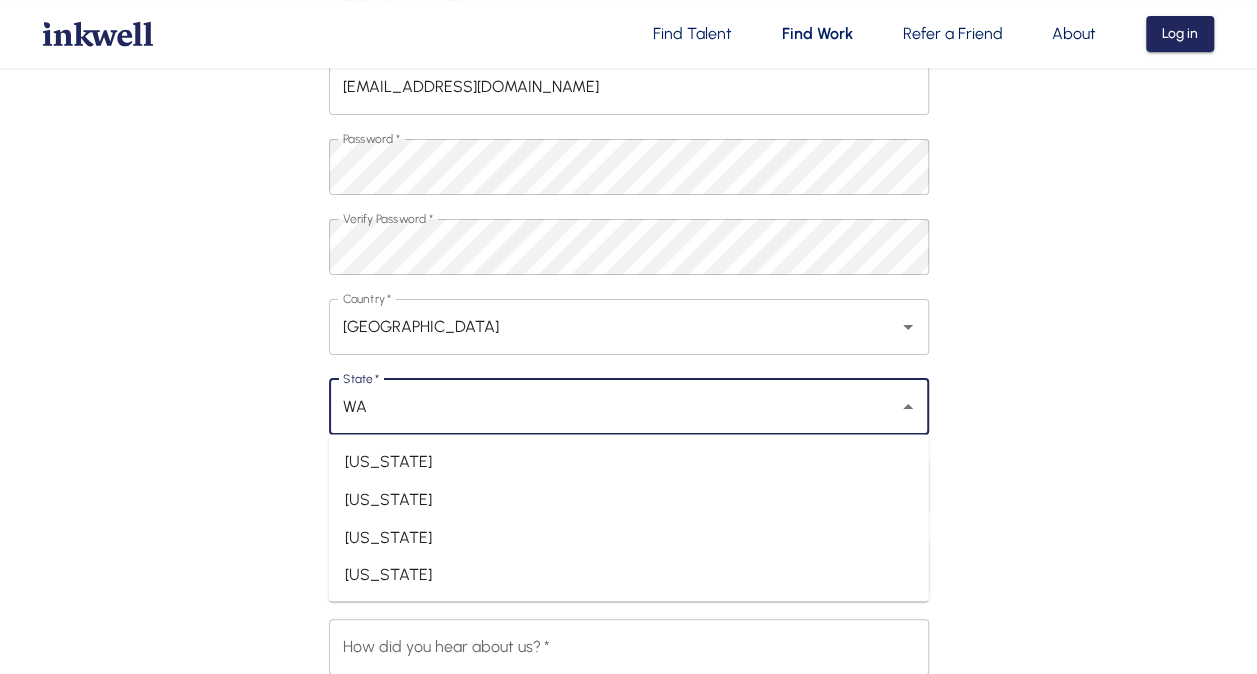 click on "Washington" at bounding box center (629, 575) 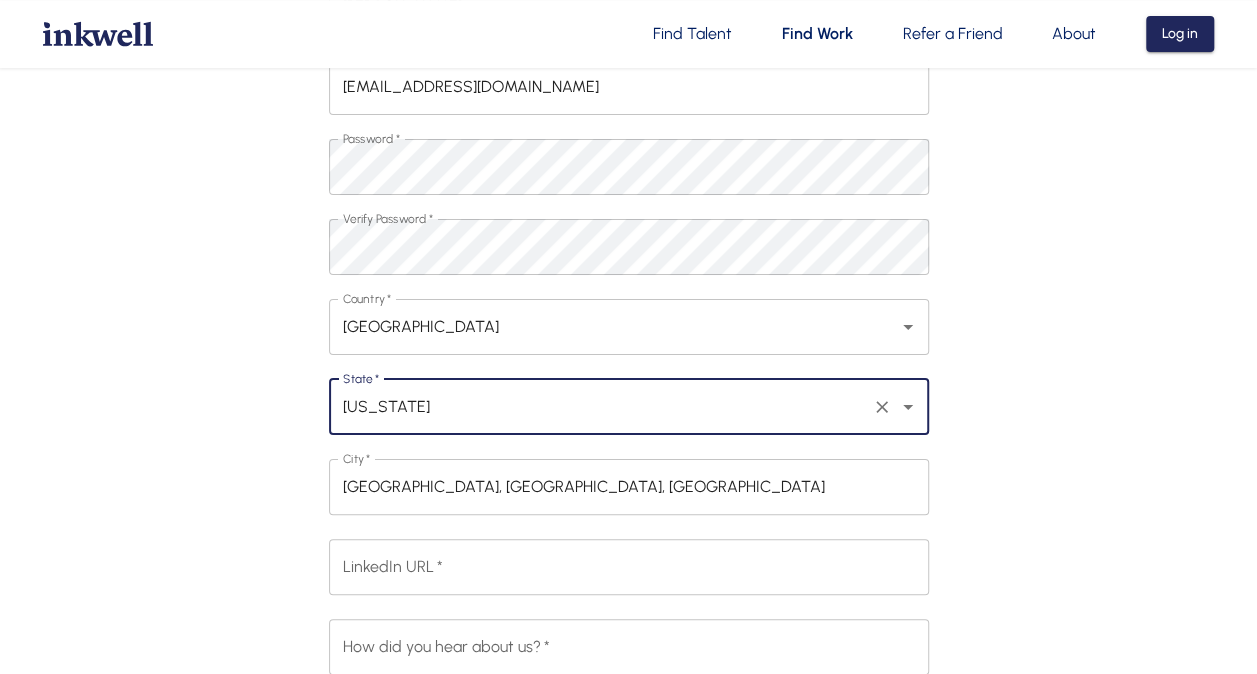 type on "Washington" 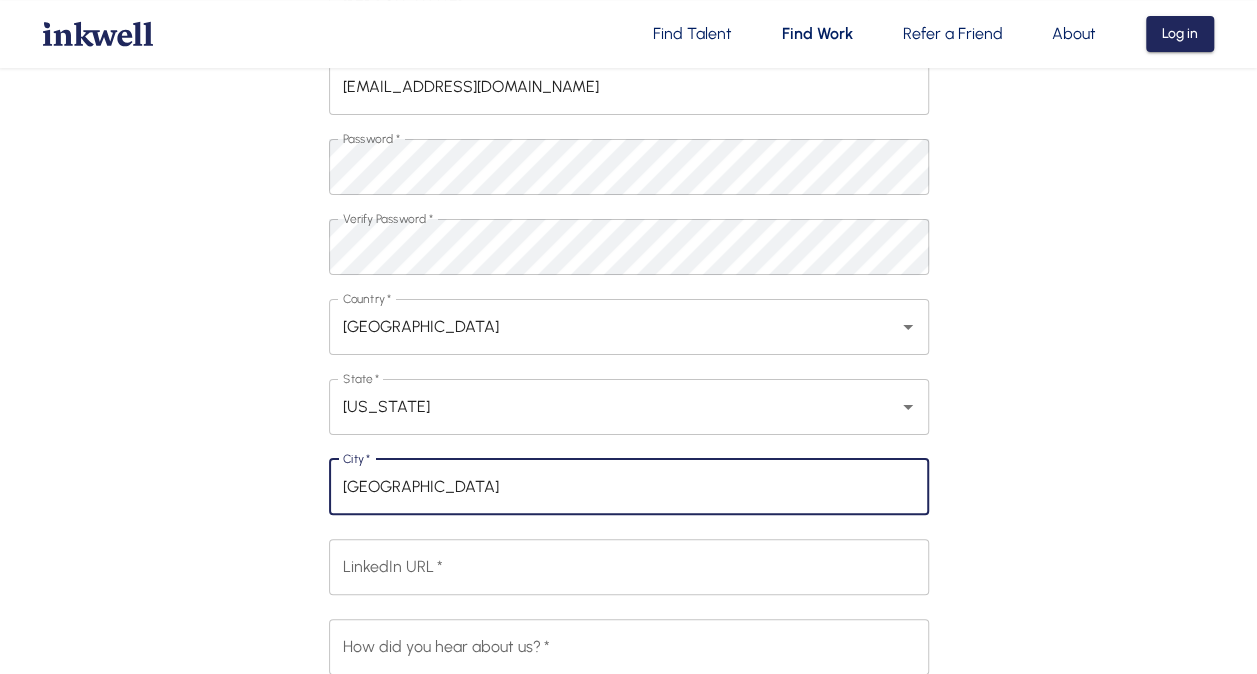 type on "Seattle" 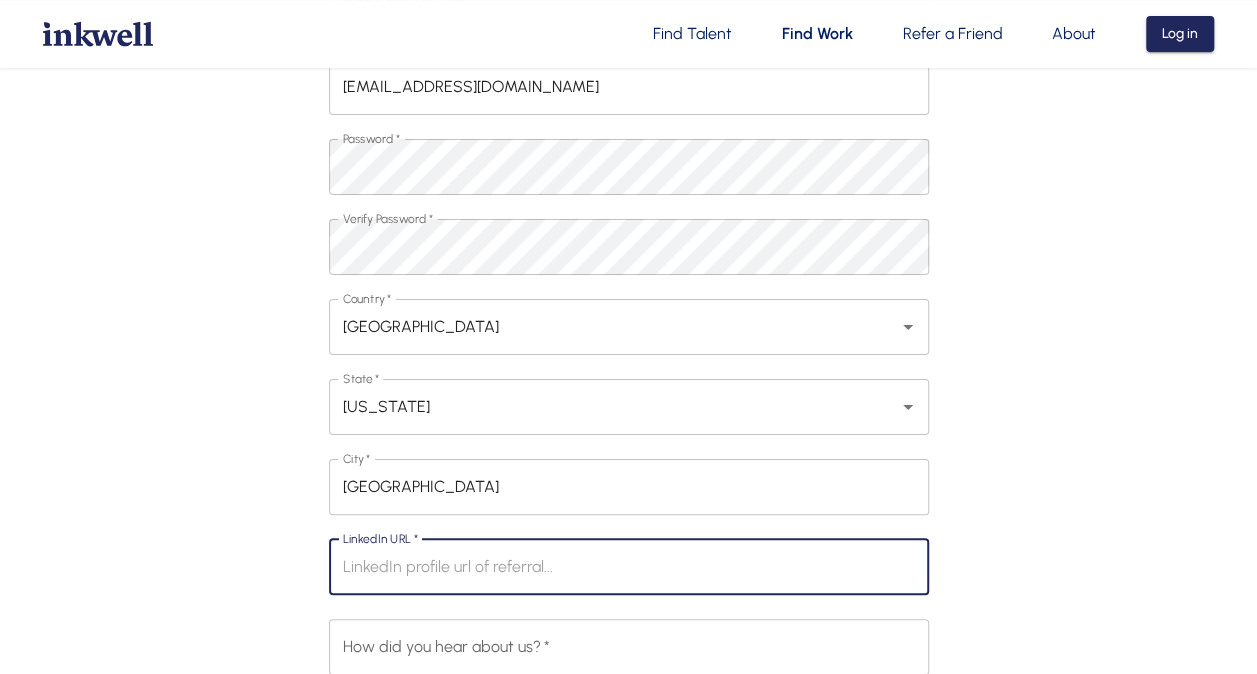 click on "LinkedIn URL   *" at bounding box center [629, 567] 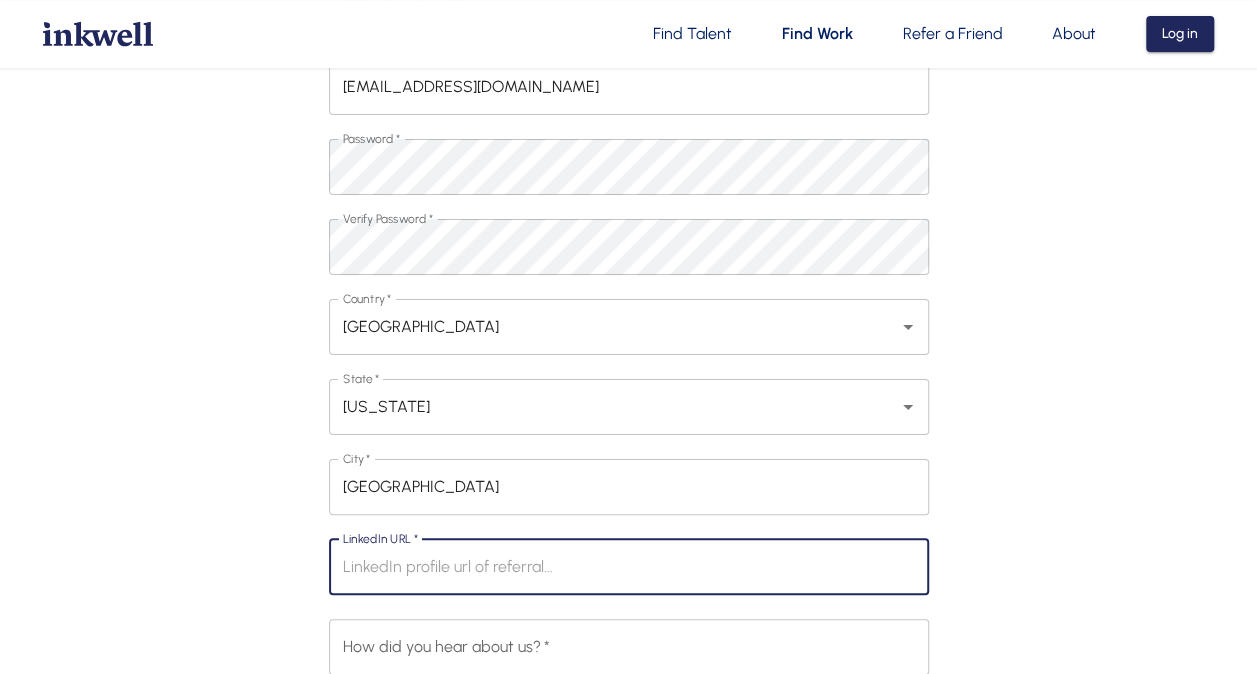 type on "https://www.linkedin.com/in/ashley-carson-10859014/" 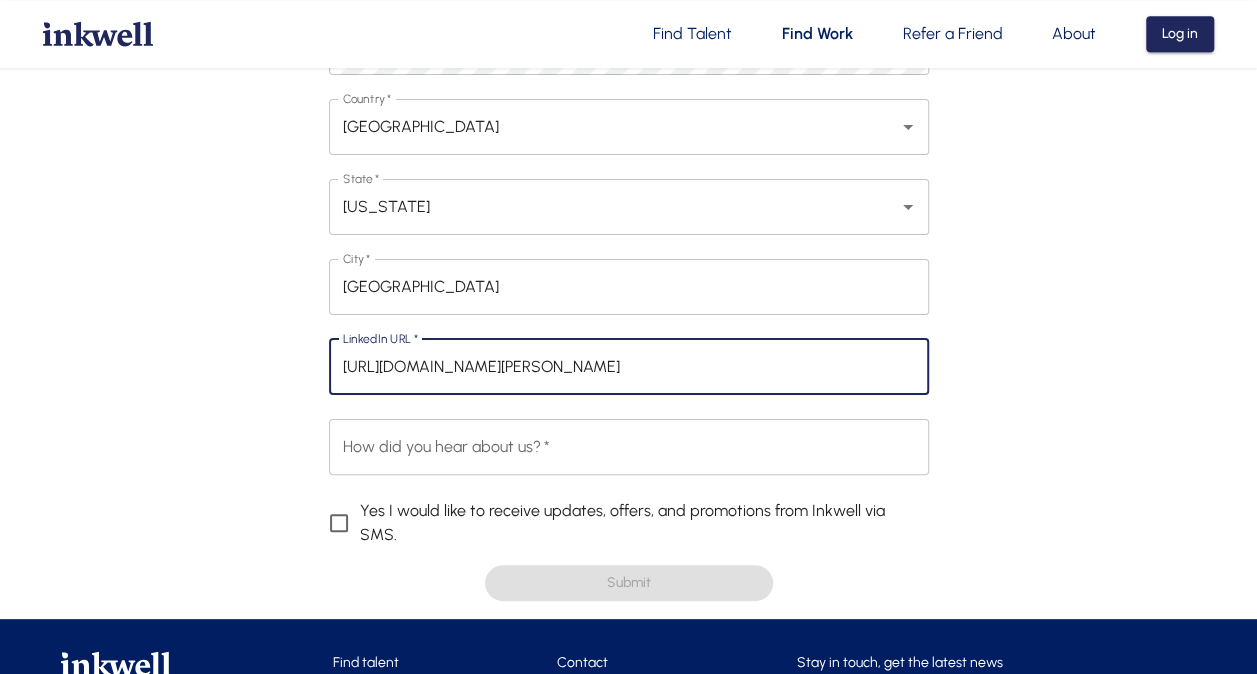 scroll, scrollTop: 548, scrollLeft: 0, axis: vertical 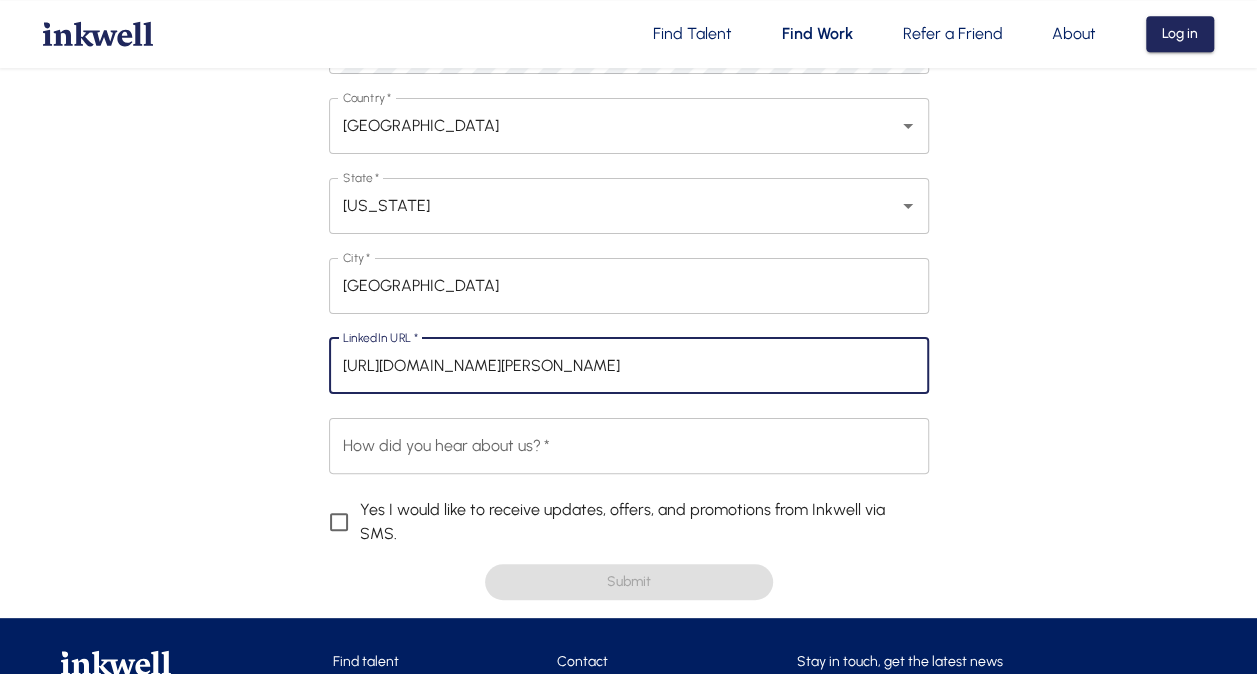 click on "How did you hear about us?   *" at bounding box center (629, 446) 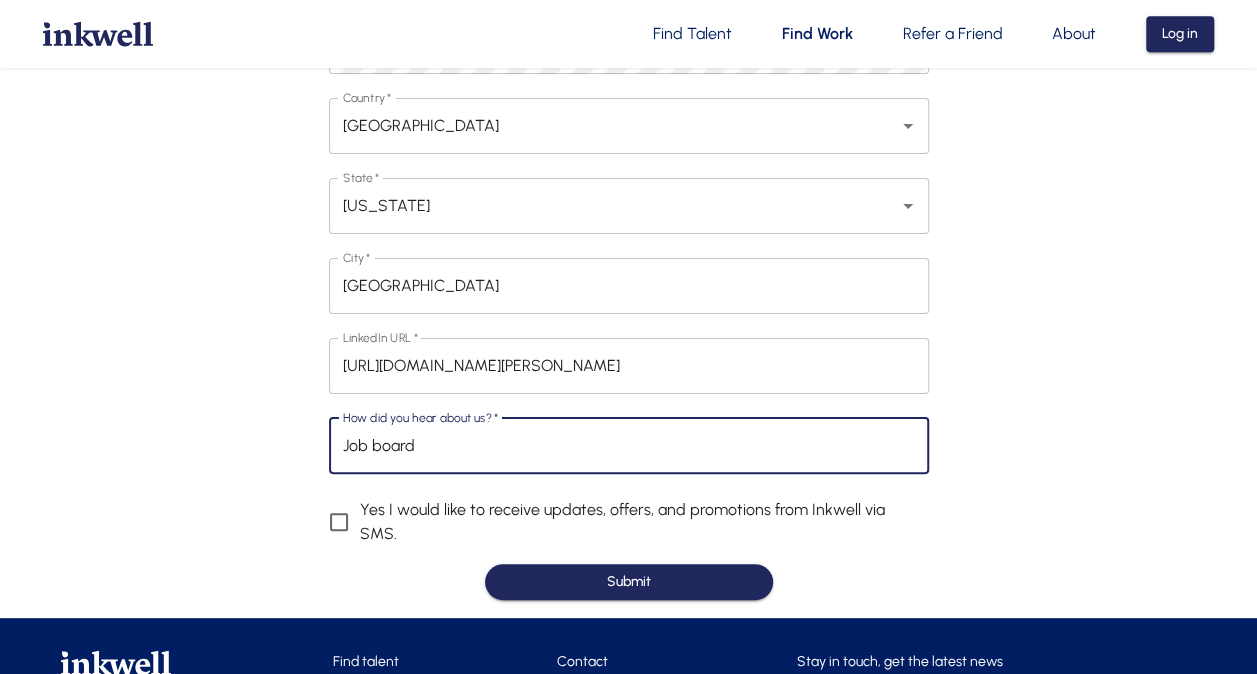 type on "Job board" 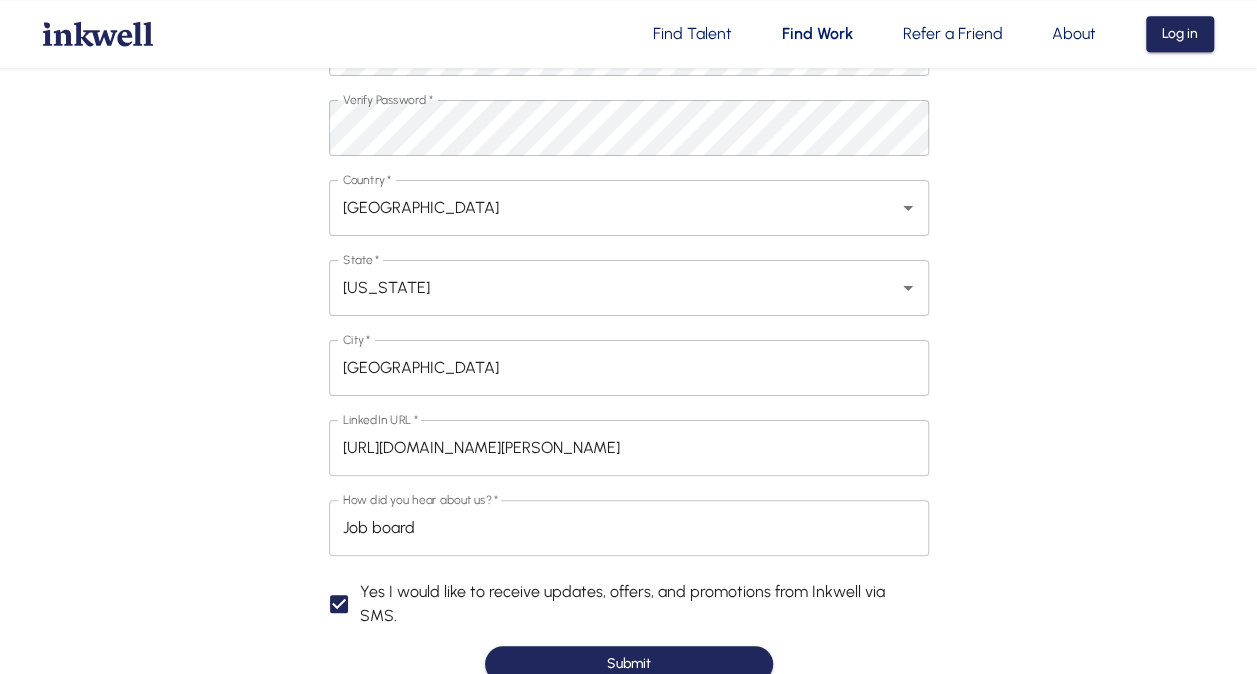 scroll, scrollTop: 474, scrollLeft: 0, axis: vertical 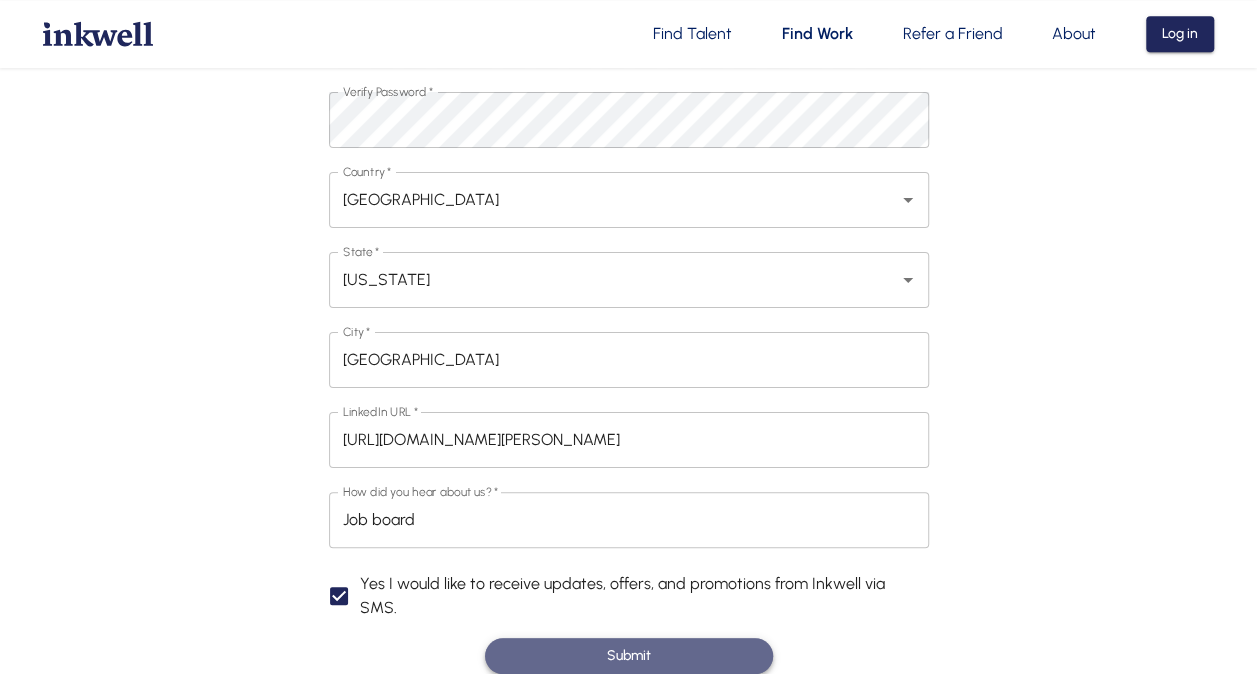 click on "Submit" at bounding box center (629, 656) 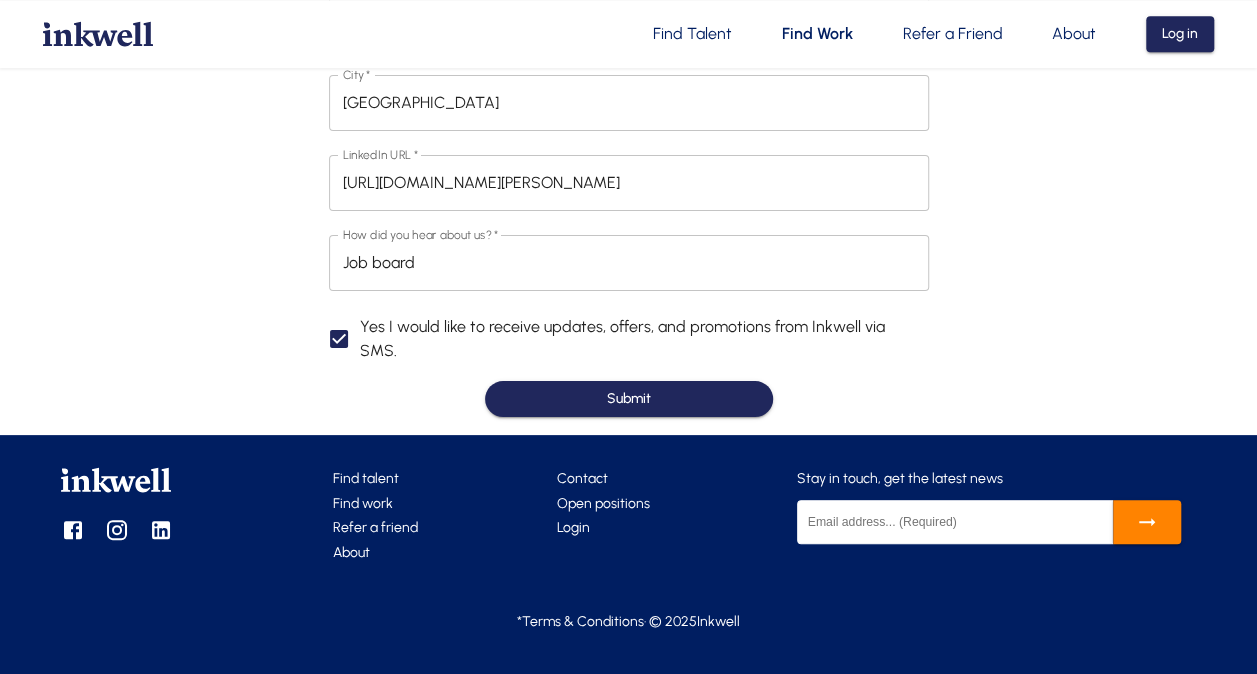 scroll, scrollTop: 0, scrollLeft: 0, axis: both 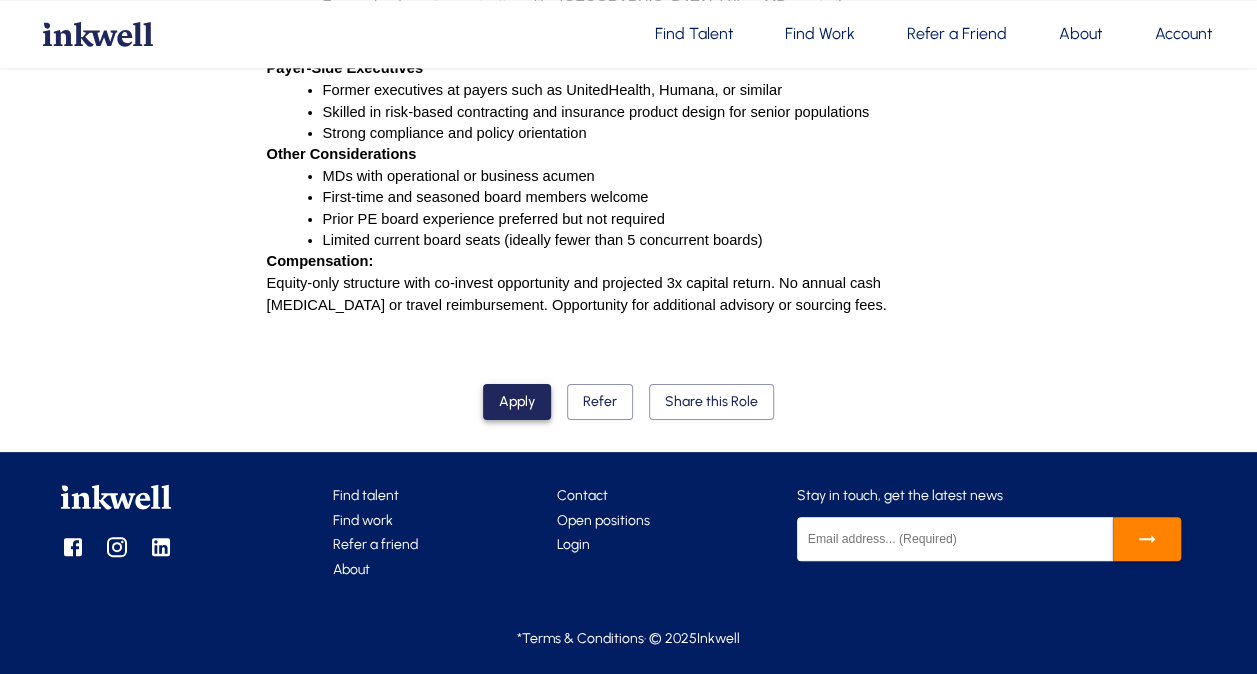 click on "Apply" at bounding box center (517, 402) 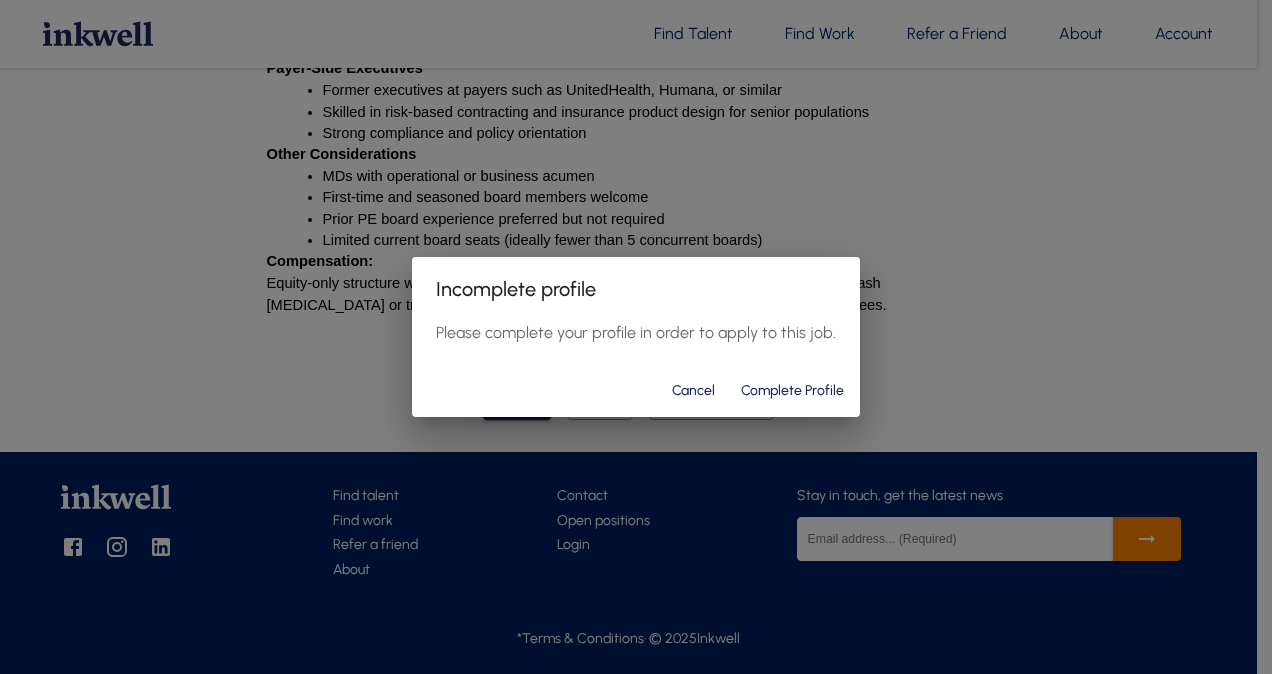 click on "Complete Profile" at bounding box center [792, 391] 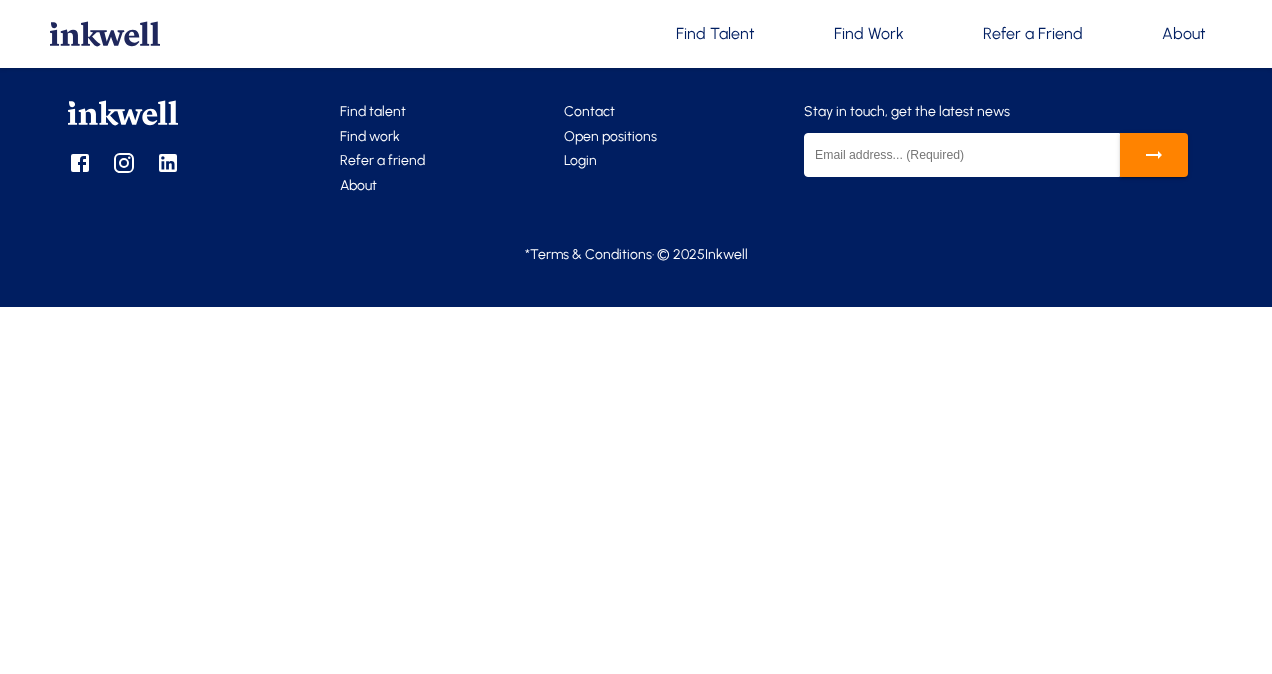 scroll, scrollTop: 0, scrollLeft: 0, axis: both 